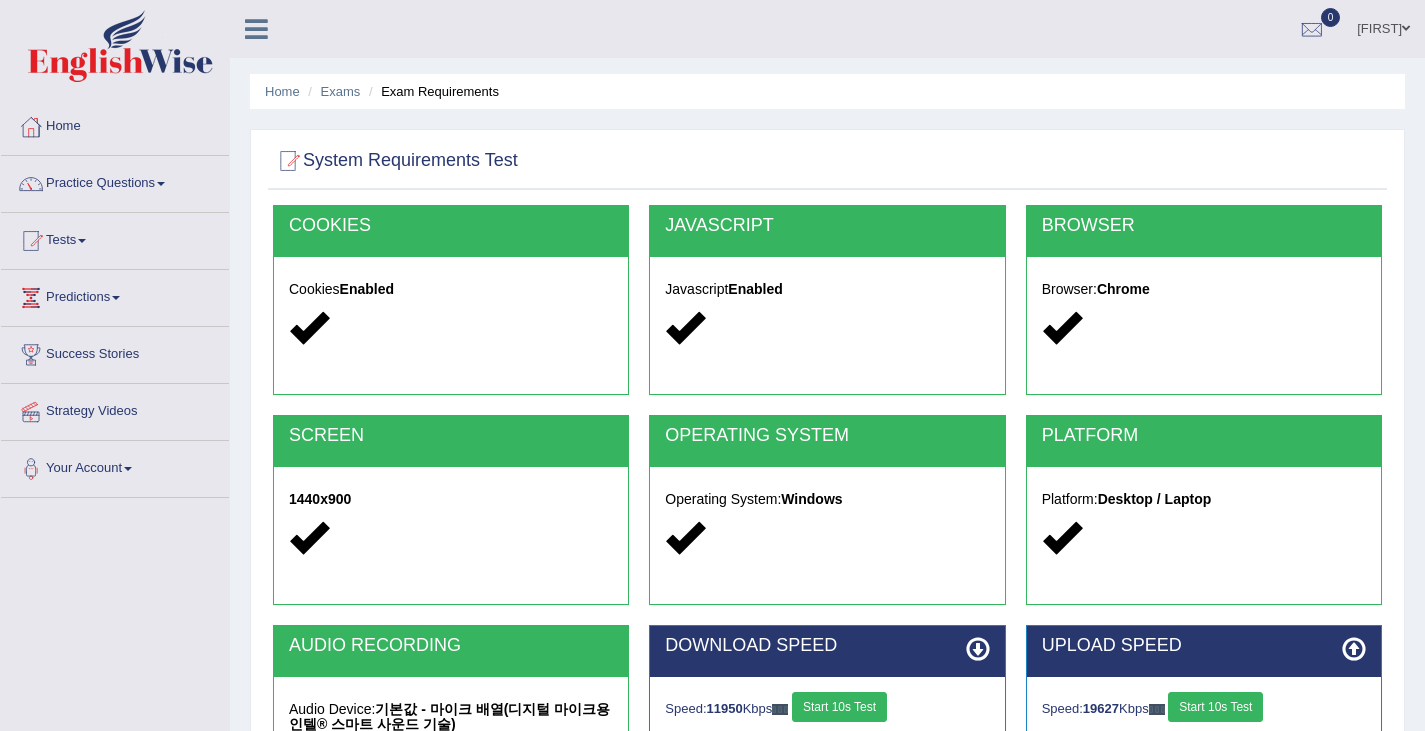 scroll, scrollTop: 319, scrollLeft: 0, axis: vertical 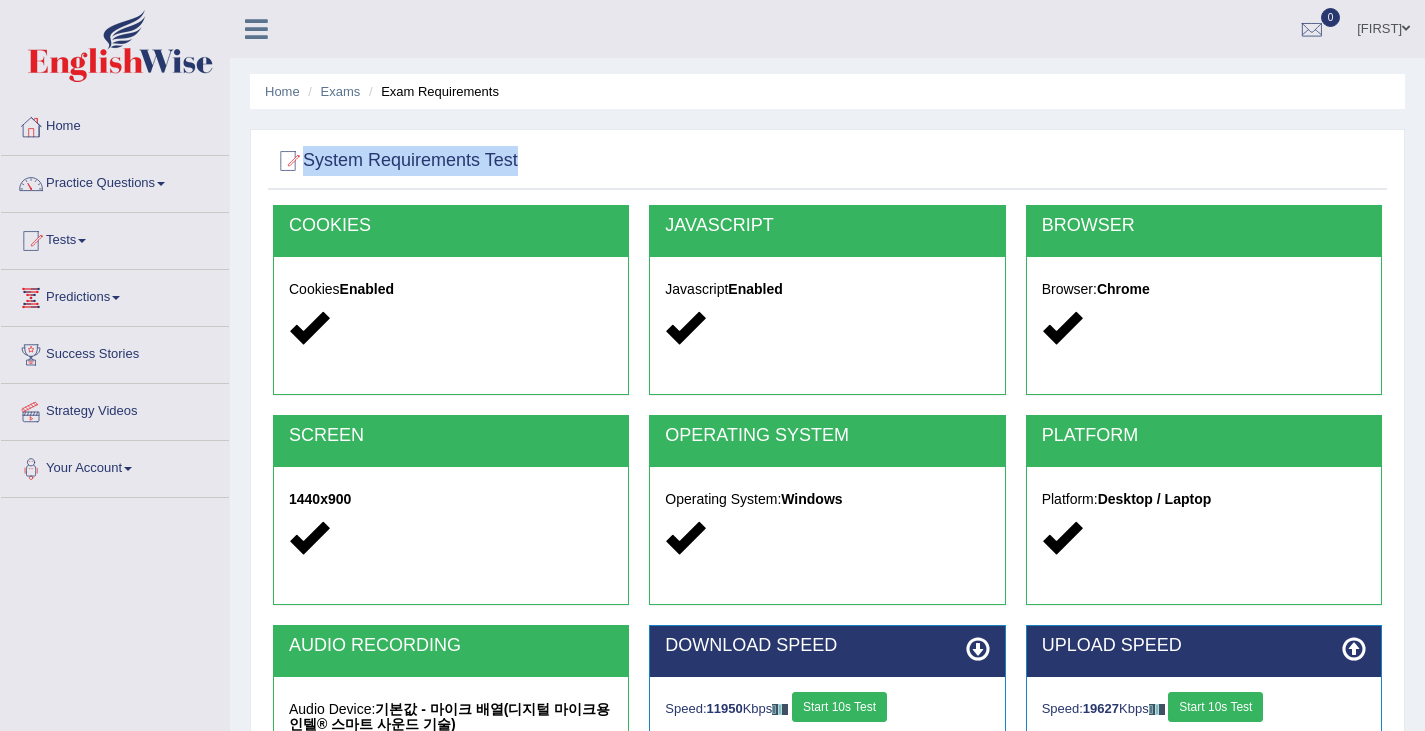 drag, startPoint x: 537, startPoint y: 190, endPoint x: 1063, endPoint y: 25, distance: 551.27216 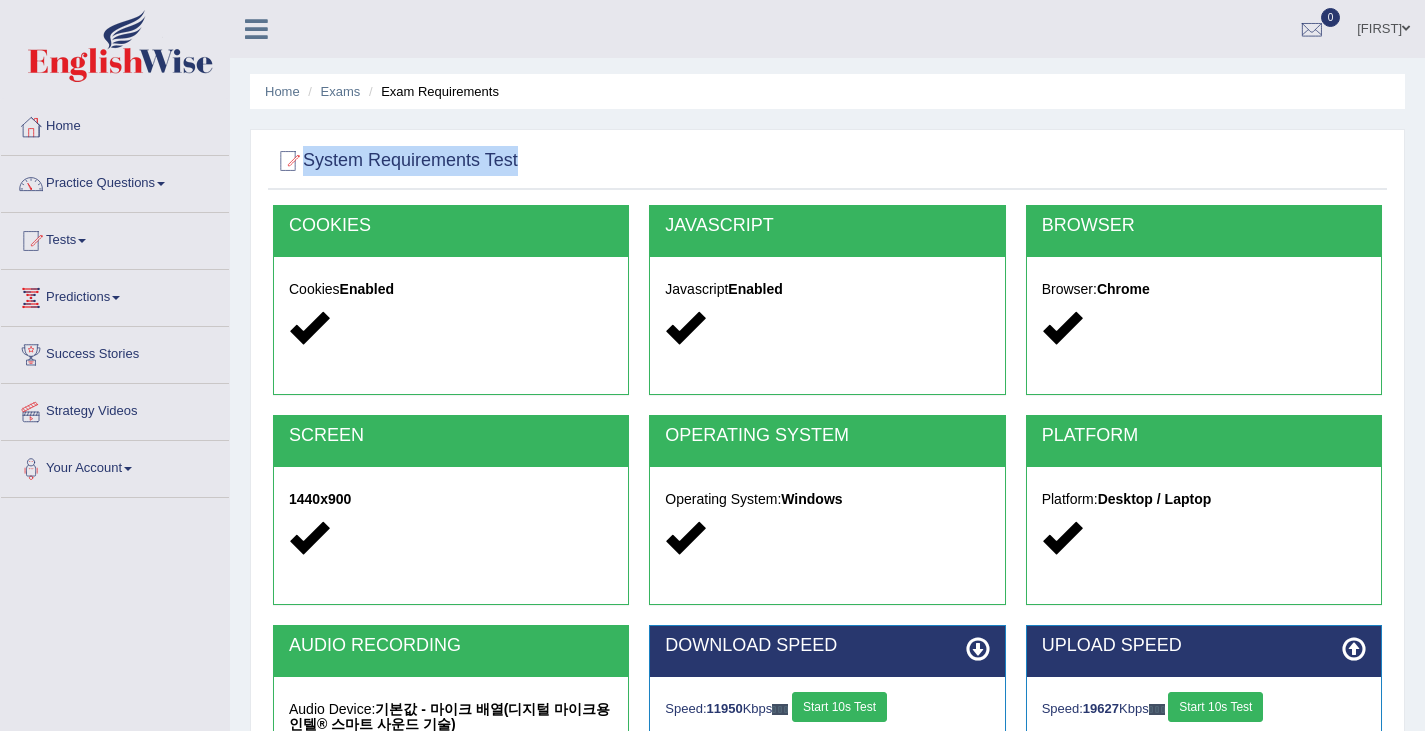 click on "Toggle navigation
Home
Practice Questions   Speaking Practice Read Aloud
Repeat Sentence
Describe Image
Re-tell Lecture
Answer Short Question
Summarize Group Discussion
Respond To A Situation
Writing Practice  Summarize Written Text
Write Essay
Reading Practice  Reading & Writing: Fill In The Blanks
Choose Multiple Answers
Re-order Paragraphs
Fill In The Blanks
Choose Single Answer
Listening Practice  Summarize Spoken Text
Highlight Incorrect Words
Highlight Correct Summary
Select Missing Word
Choose Single Answer
Choose Multiple Answers
Fill In The Blanks
Write From Dictation
Pronunciation
Tests  Take Practice Sectional Test
Take Mock Test" at bounding box center [712, 520] 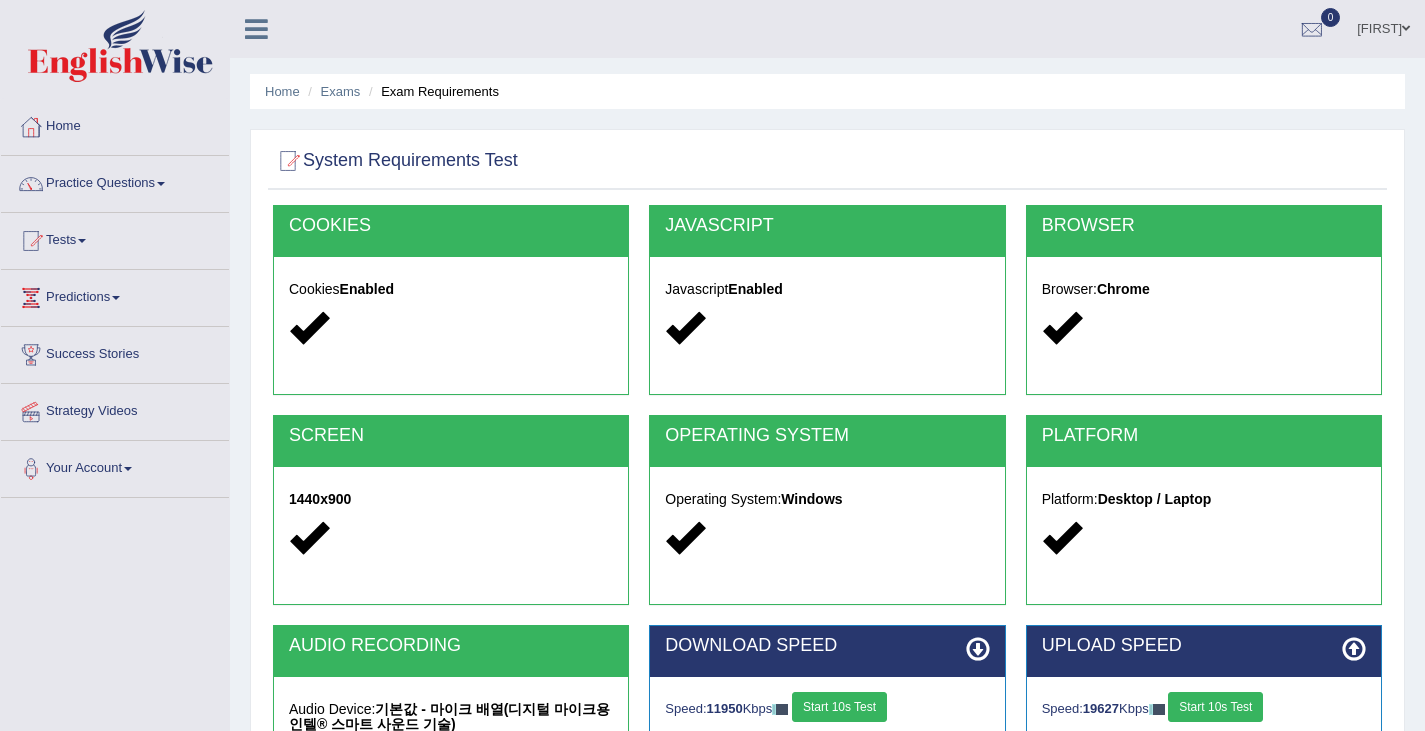 click on "Ju-Hye
Toggle navigation
Username: 0466609749
Access Type: Online
Subscription: Diamond Package
Log out
0
See All Alerts" at bounding box center [1007, 28] 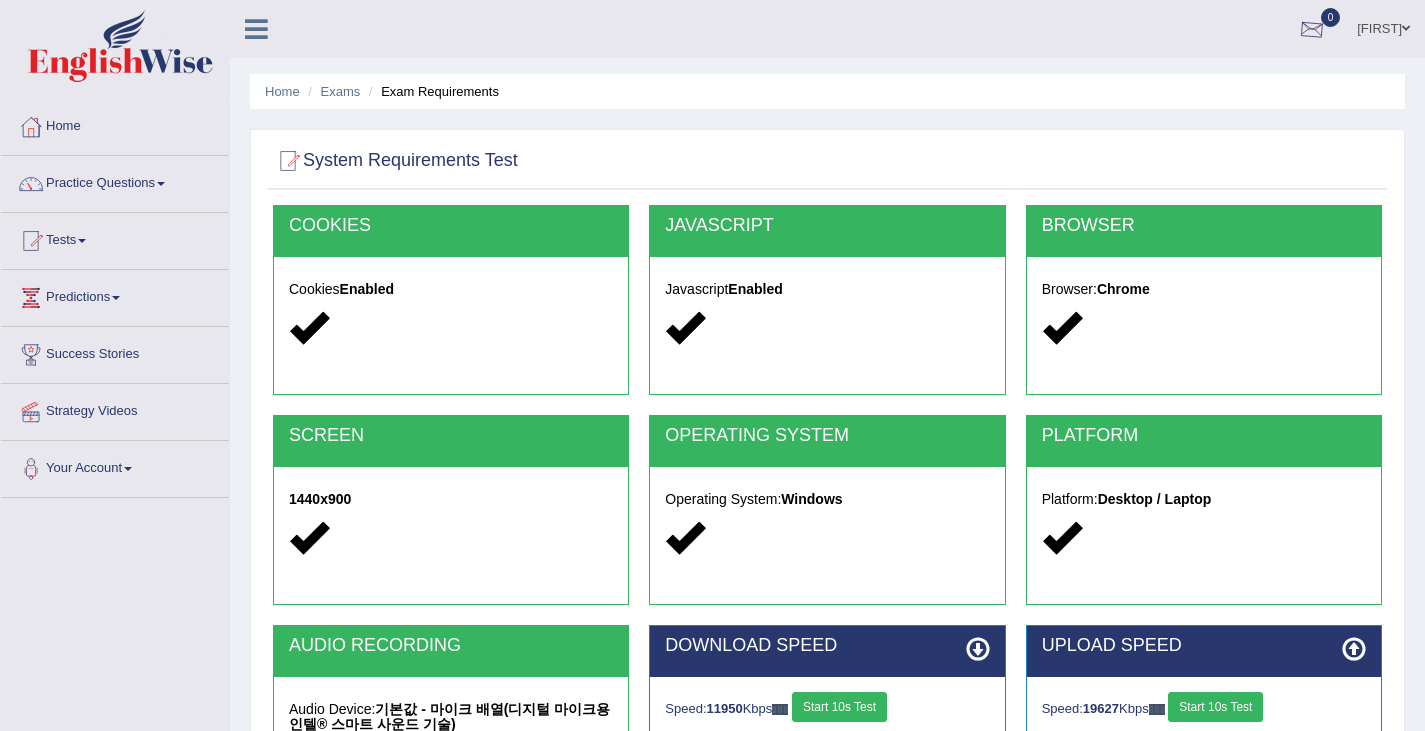 click at bounding box center [1312, 30] 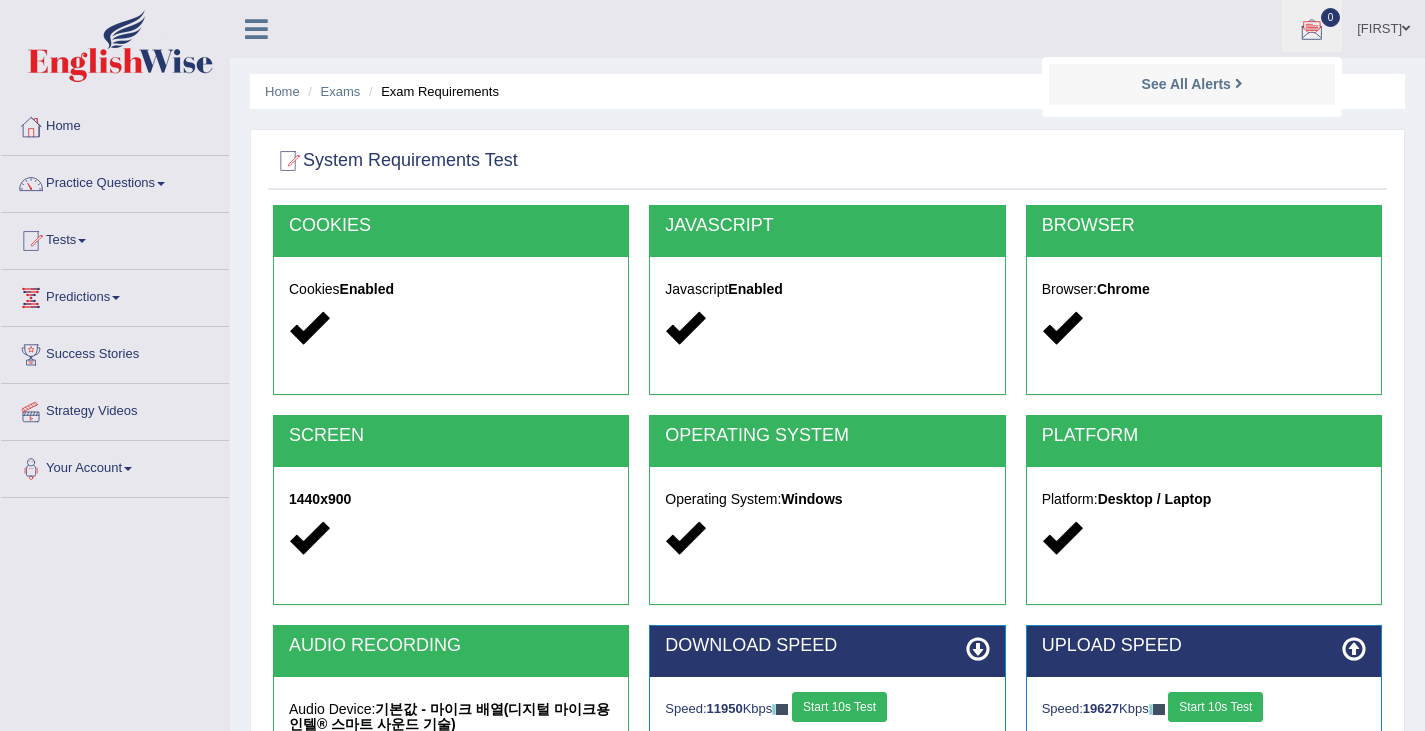 click at bounding box center (1312, 30) 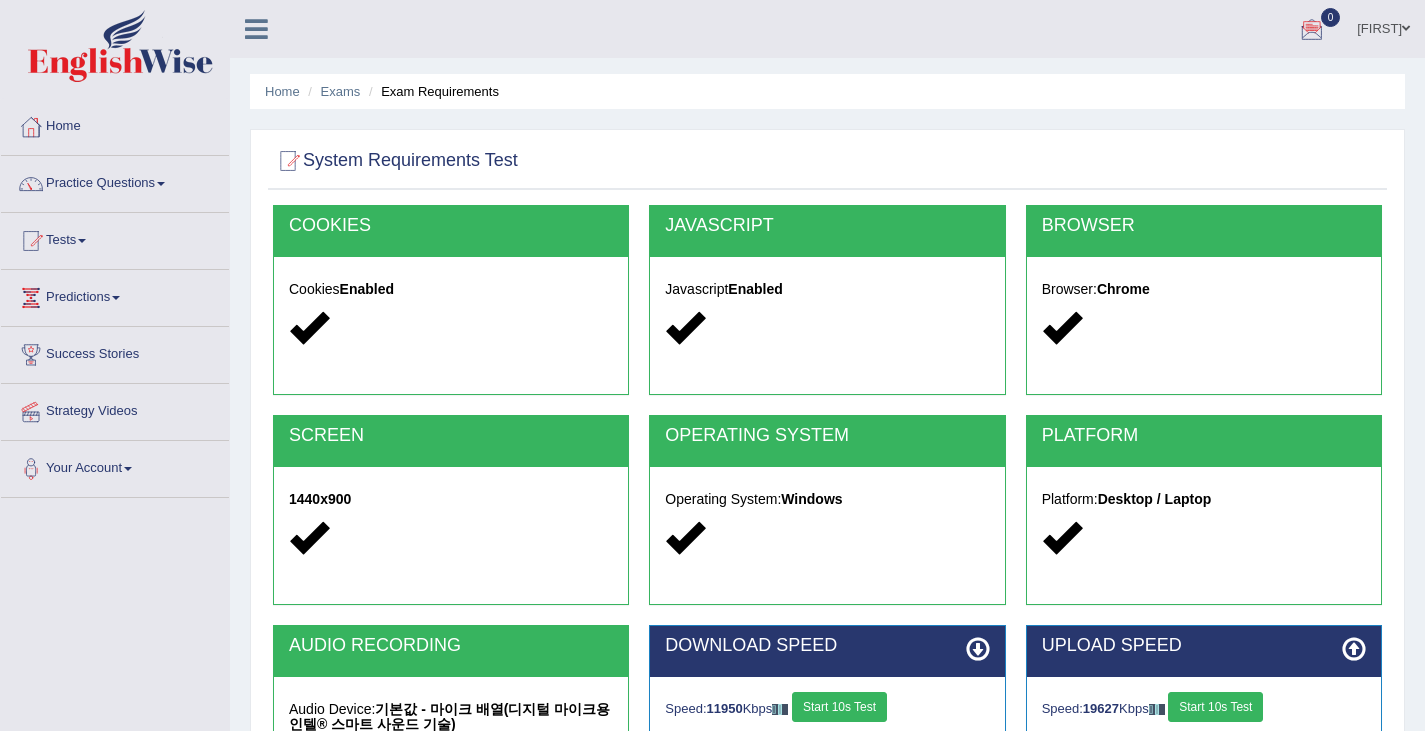 click at bounding box center [1312, 30] 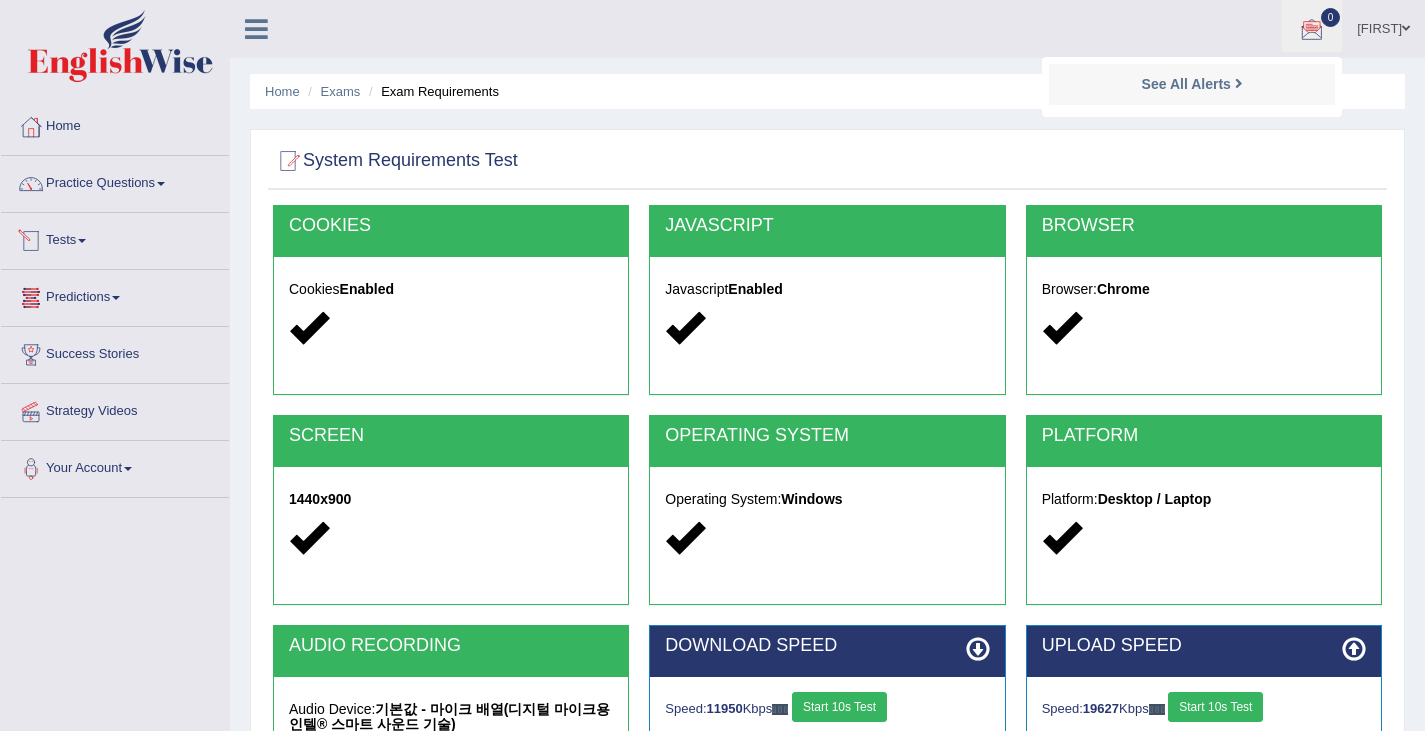 click on "Tests" at bounding box center [115, 238] 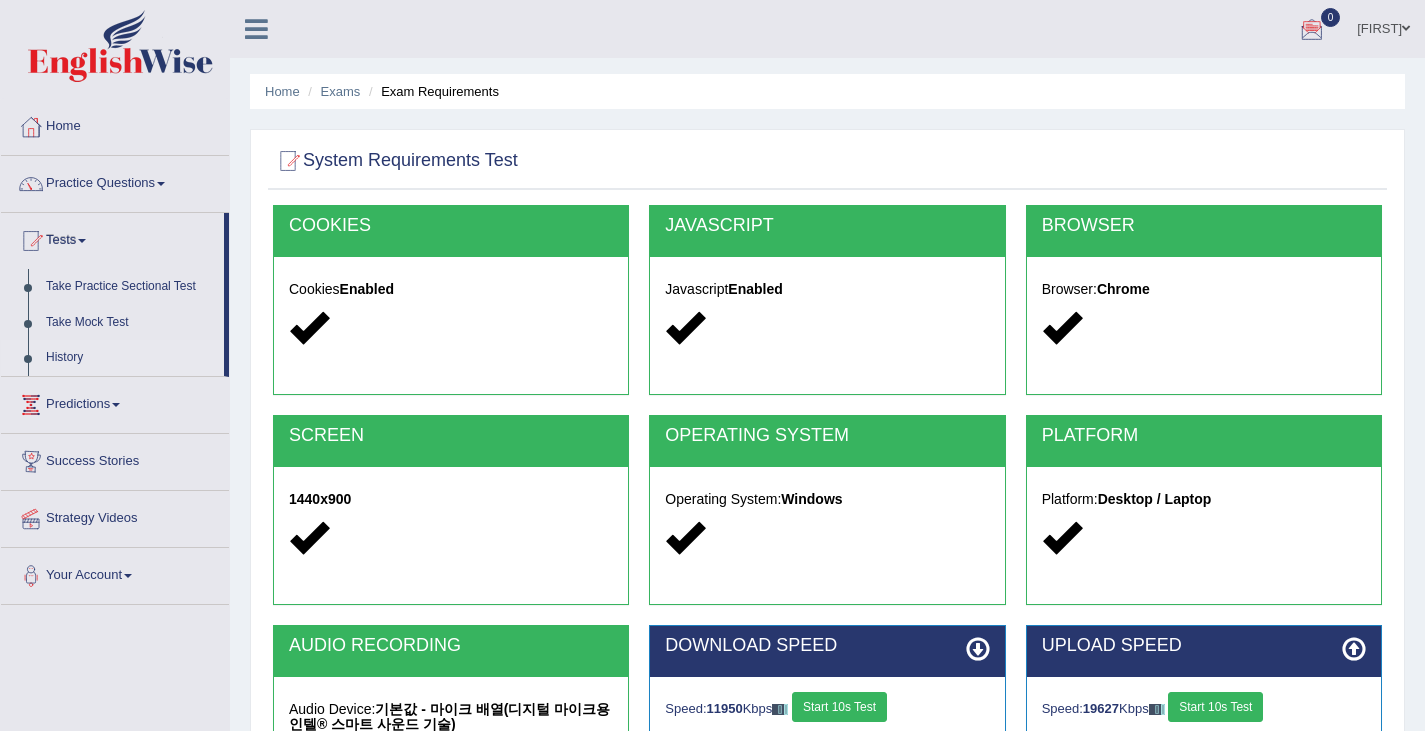 click on "History" at bounding box center (130, 358) 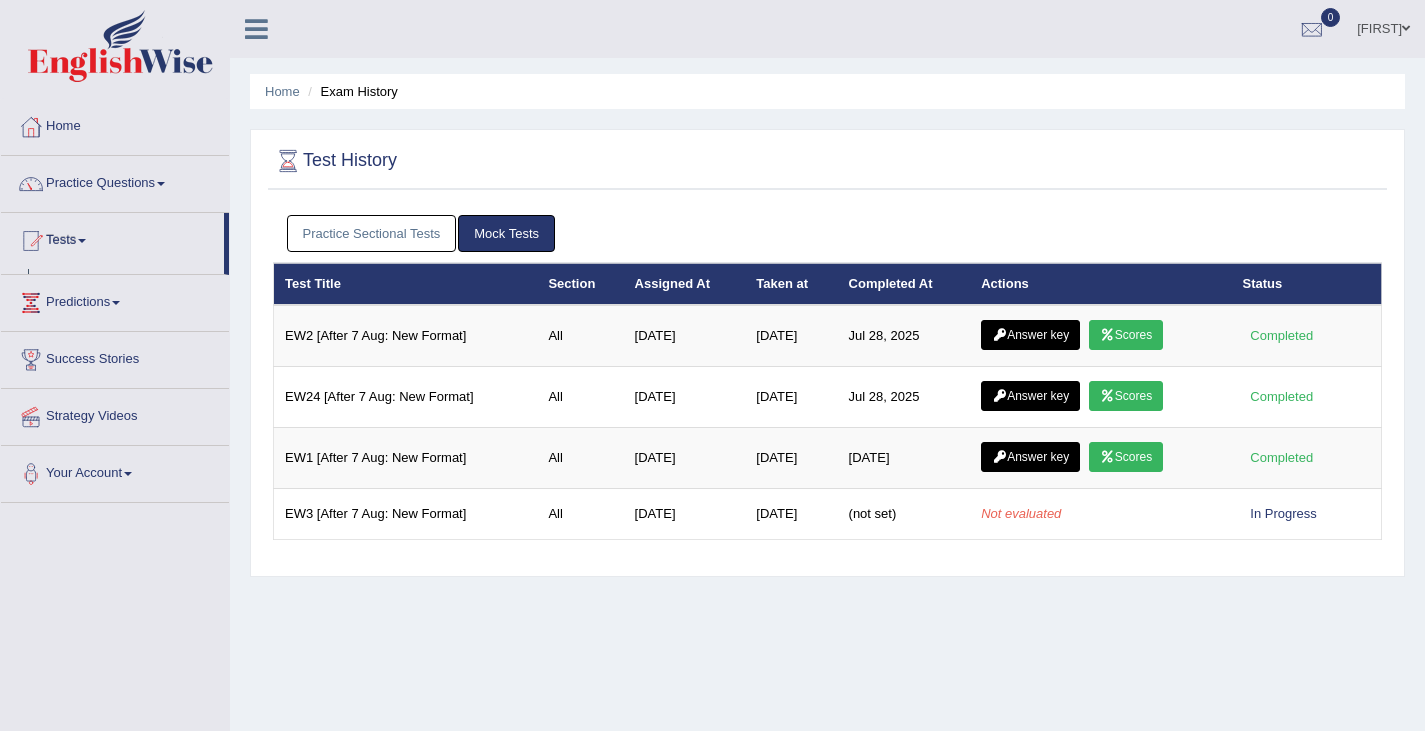 scroll, scrollTop: 0, scrollLeft: 0, axis: both 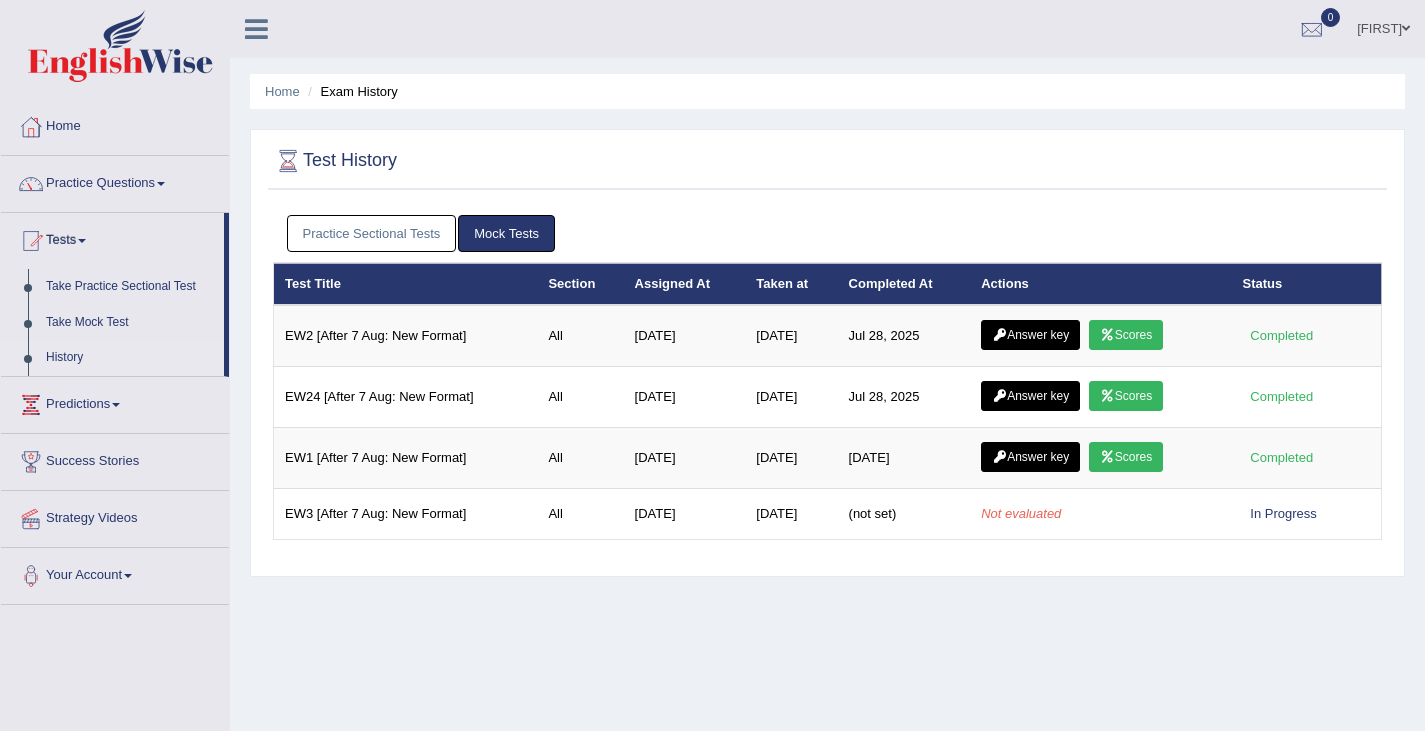 drag, startPoint x: 0, startPoint y: 0, endPoint x: 471, endPoint y: 605, distance: 766.7242 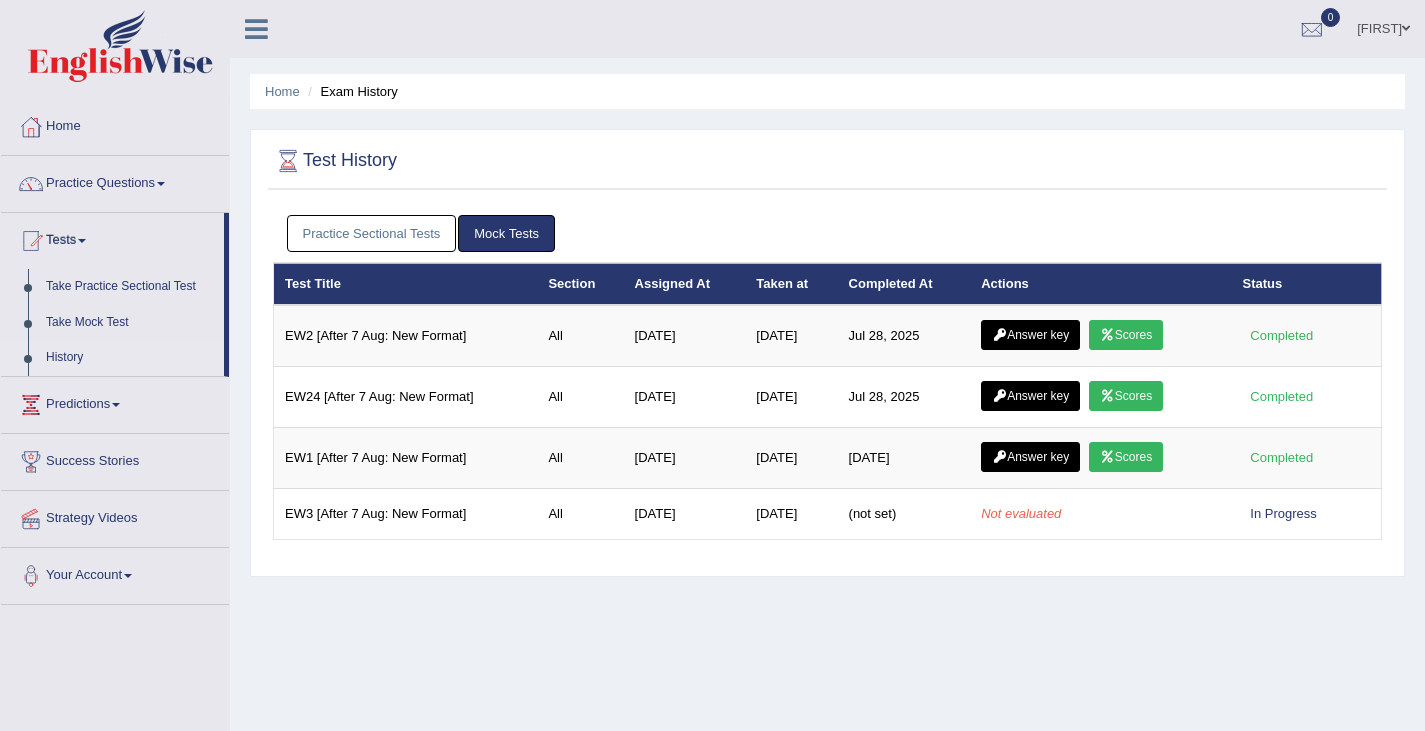 click at bounding box center [120, 46] 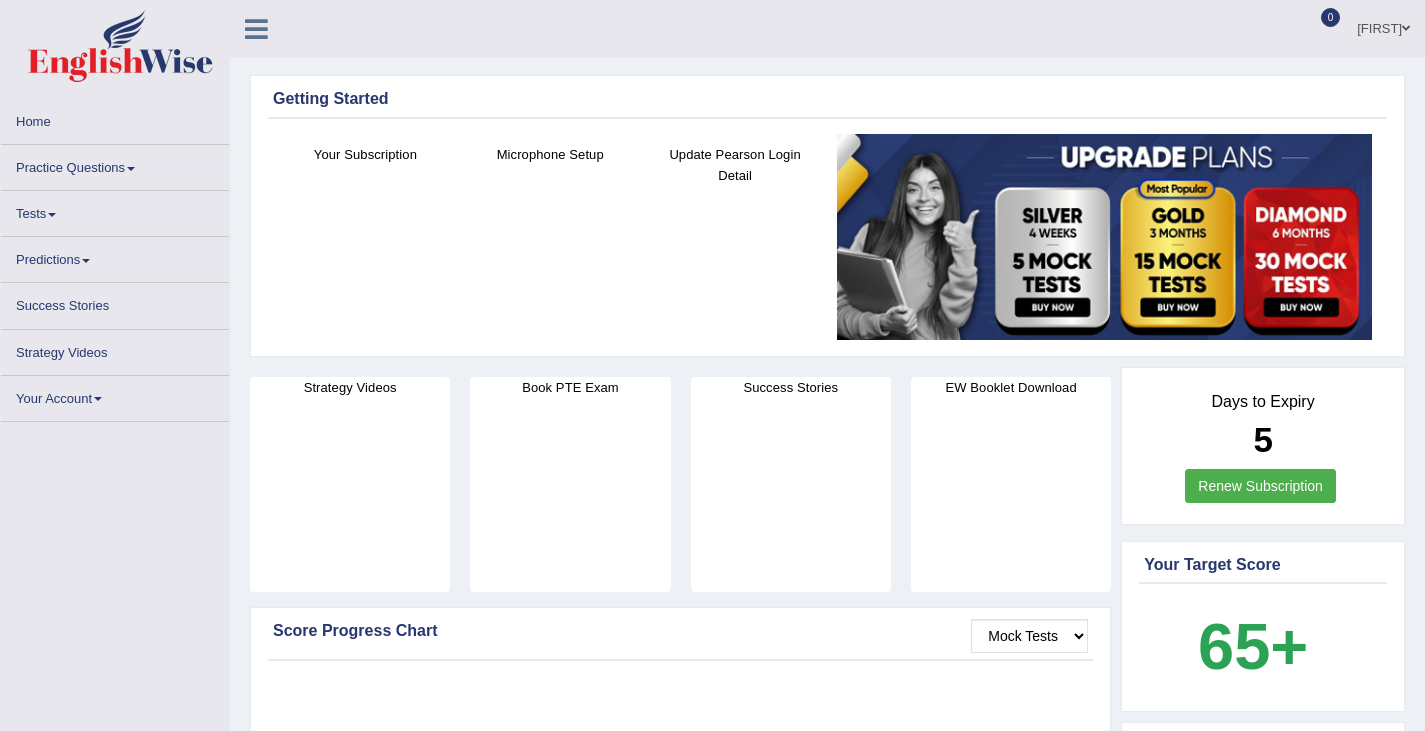 scroll, scrollTop: 0, scrollLeft: 0, axis: both 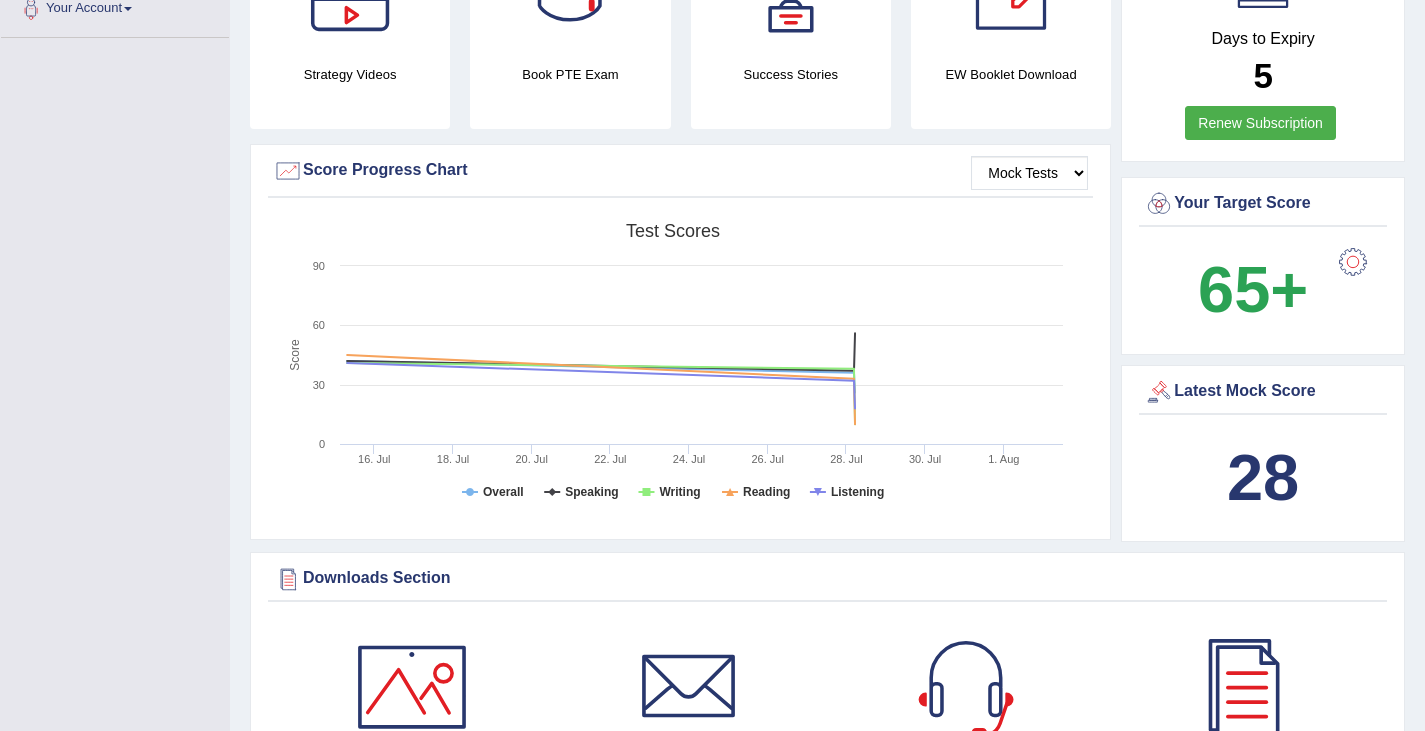 drag, startPoint x: 1228, startPoint y: 467, endPoint x: 1285, endPoint y: 462, distance: 57.21888 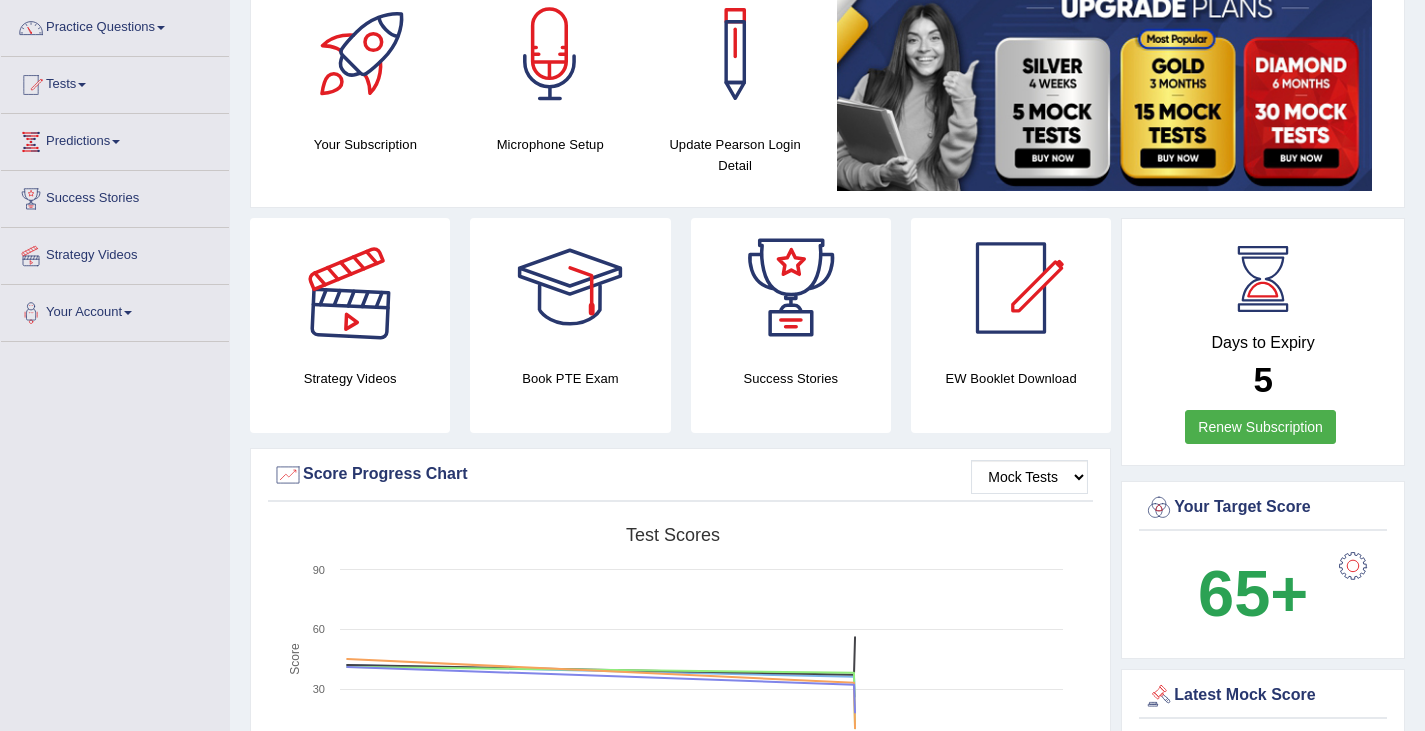 scroll, scrollTop: 0, scrollLeft: 0, axis: both 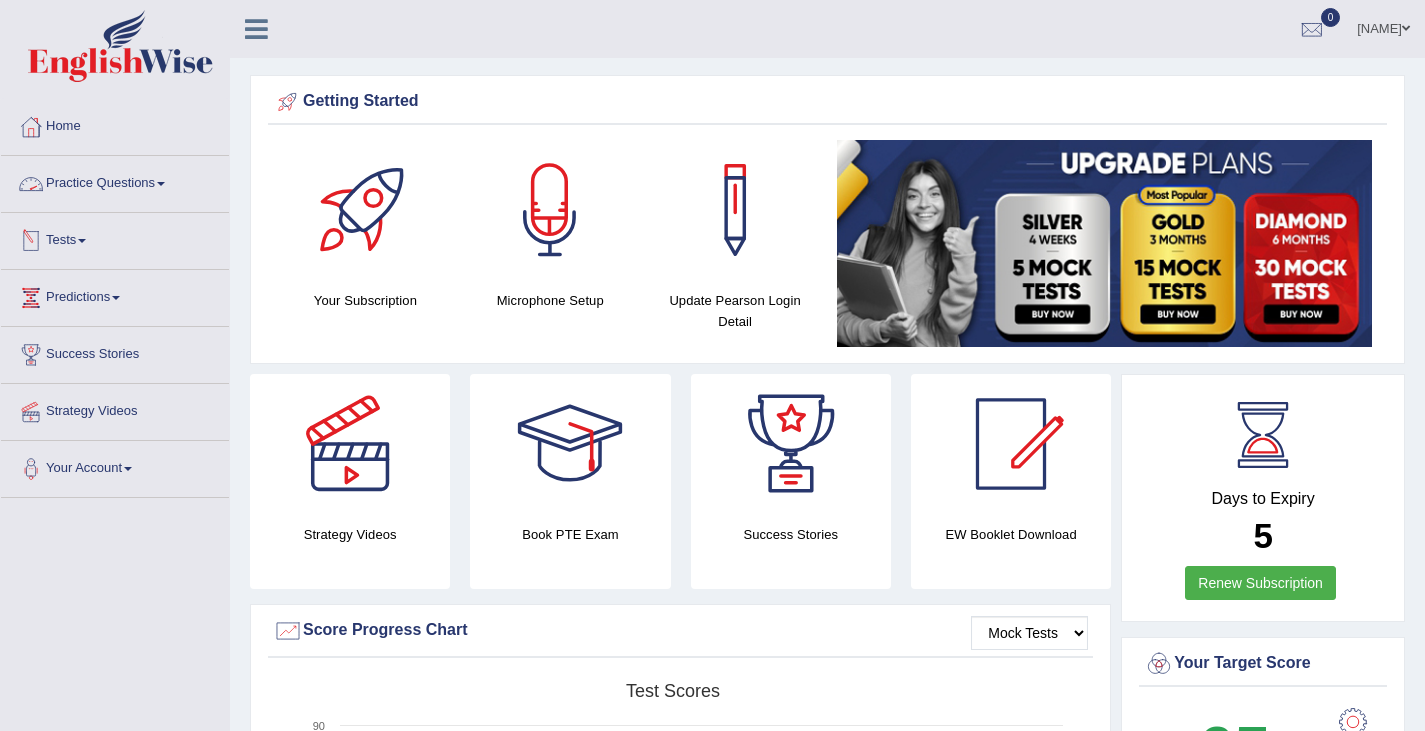click on "Tests" at bounding box center (115, 238) 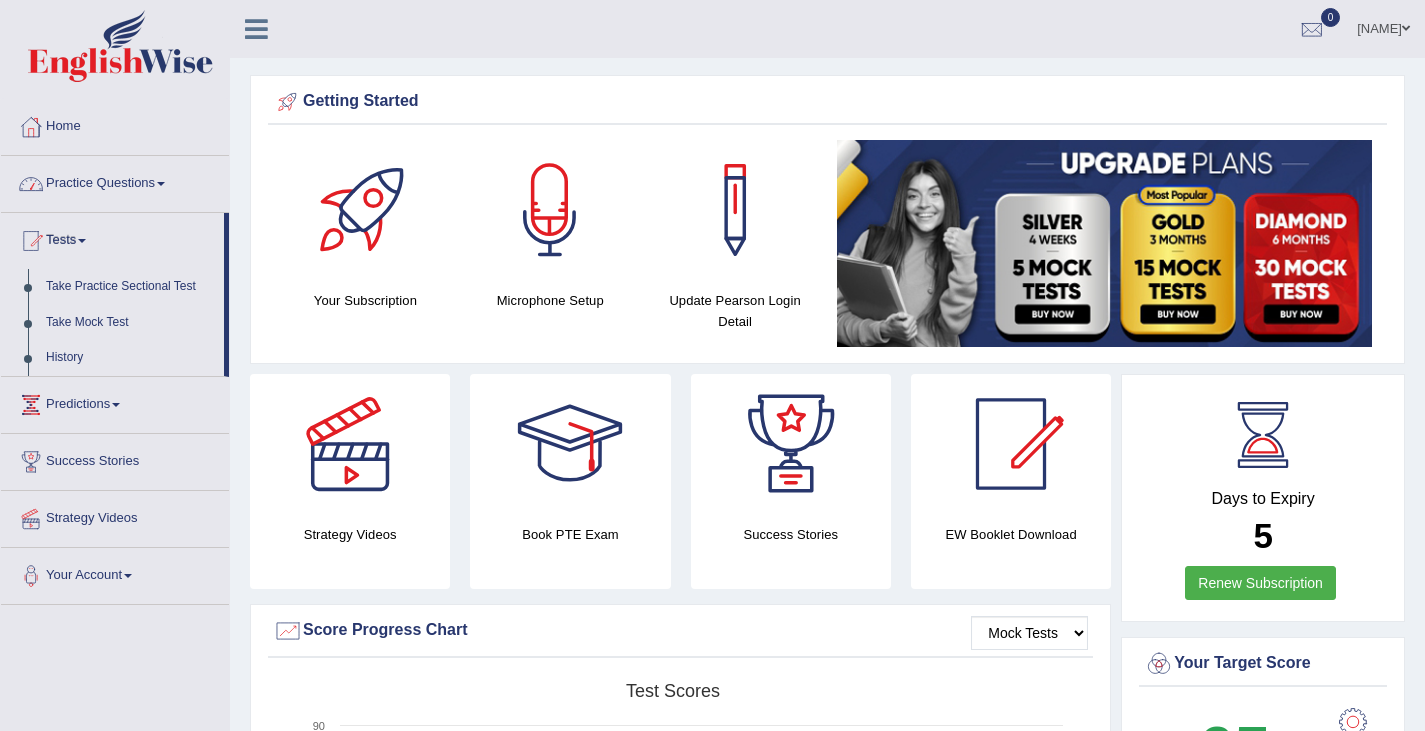 click on "Practice Questions" at bounding box center (115, 181) 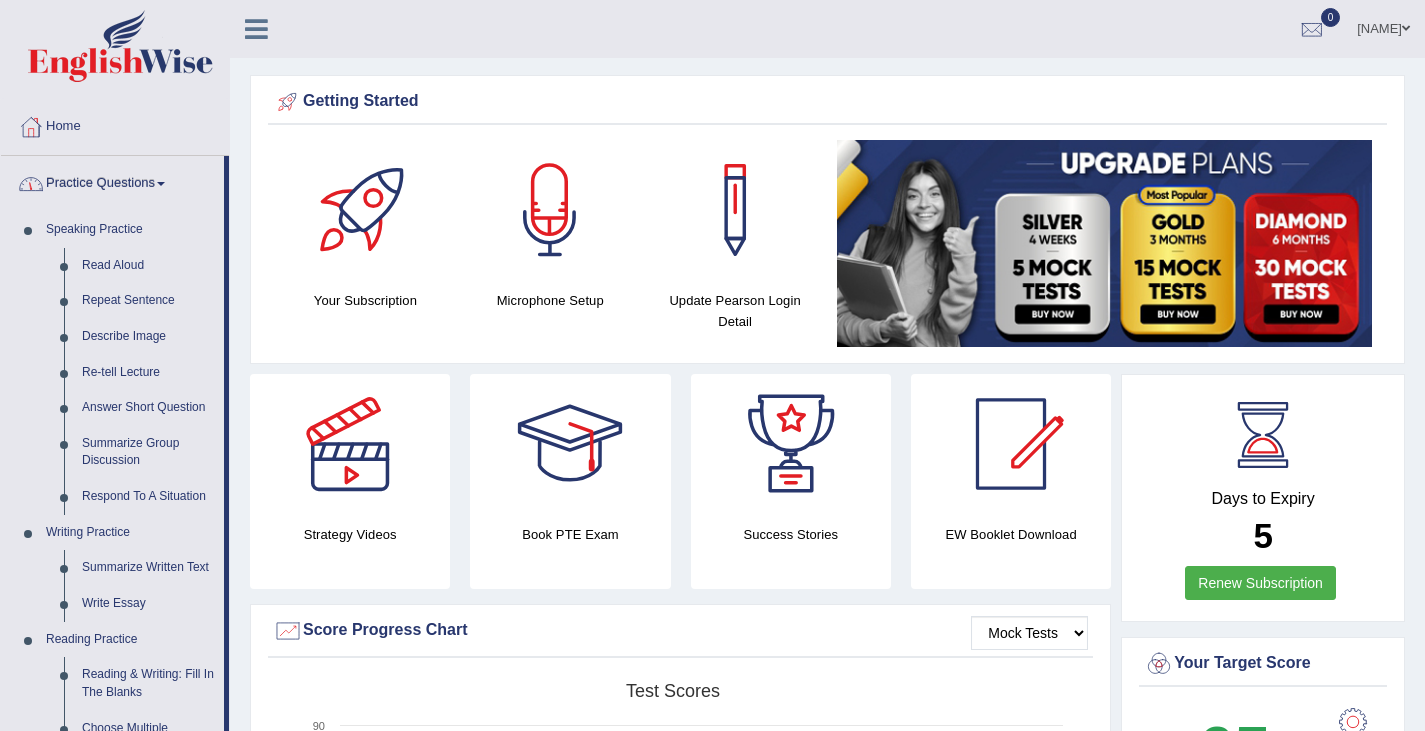 click on "Practice Questions" at bounding box center [112, 181] 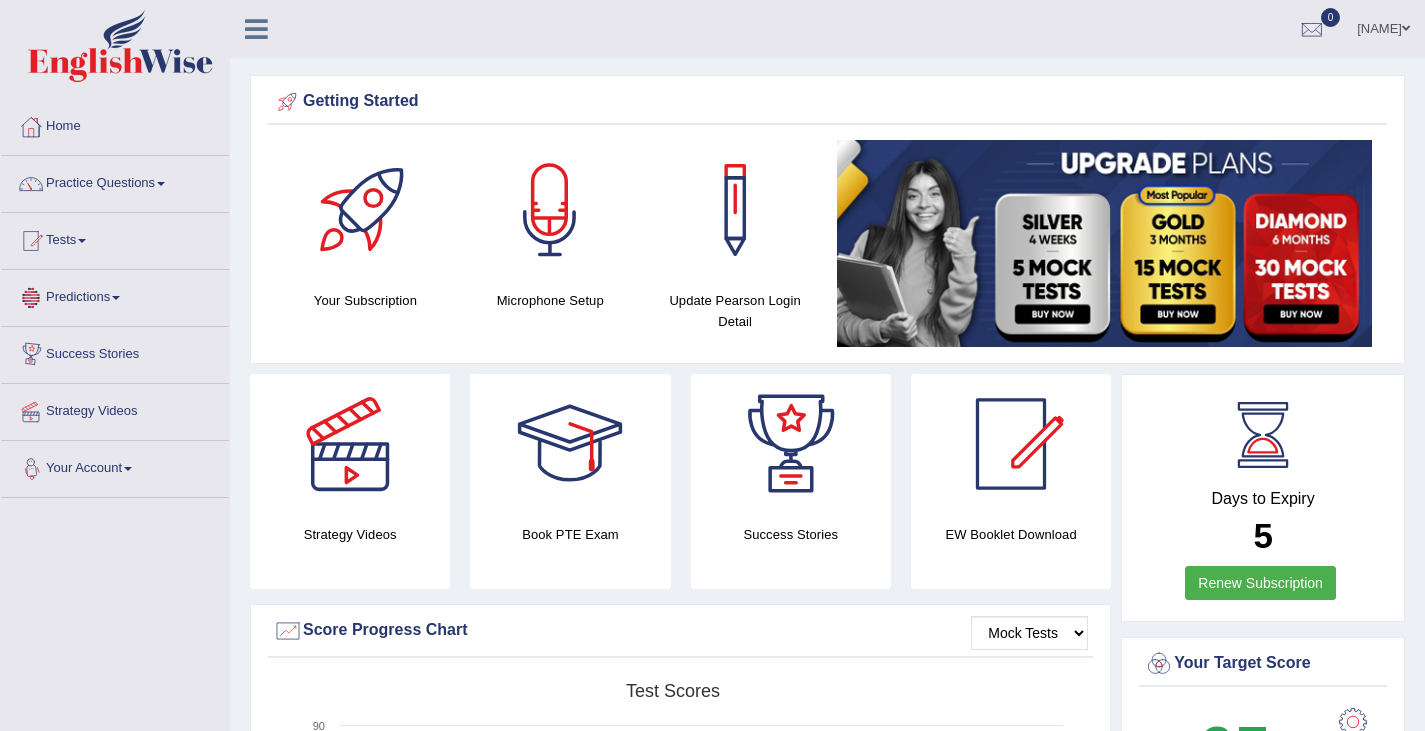 click on "Your Account" at bounding box center [115, 466] 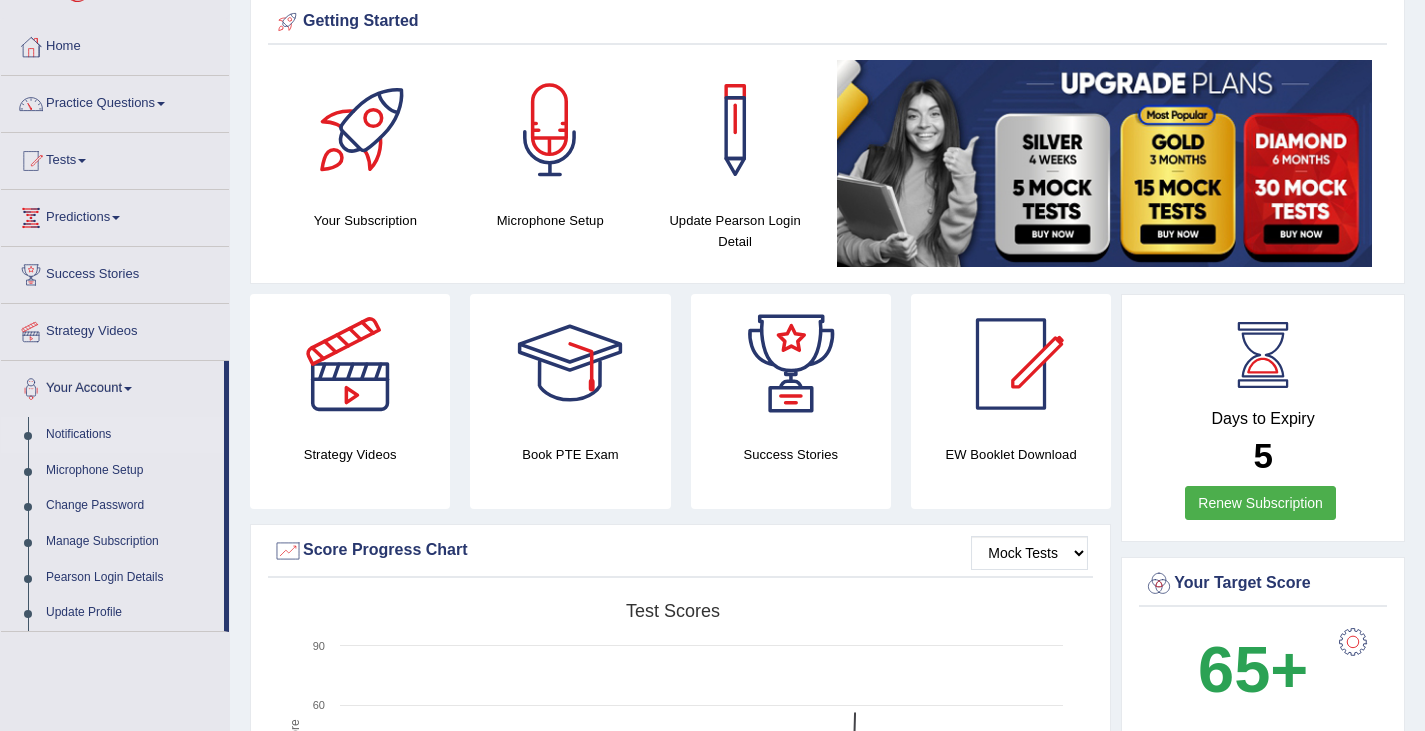 scroll, scrollTop: 77, scrollLeft: 0, axis: vertical 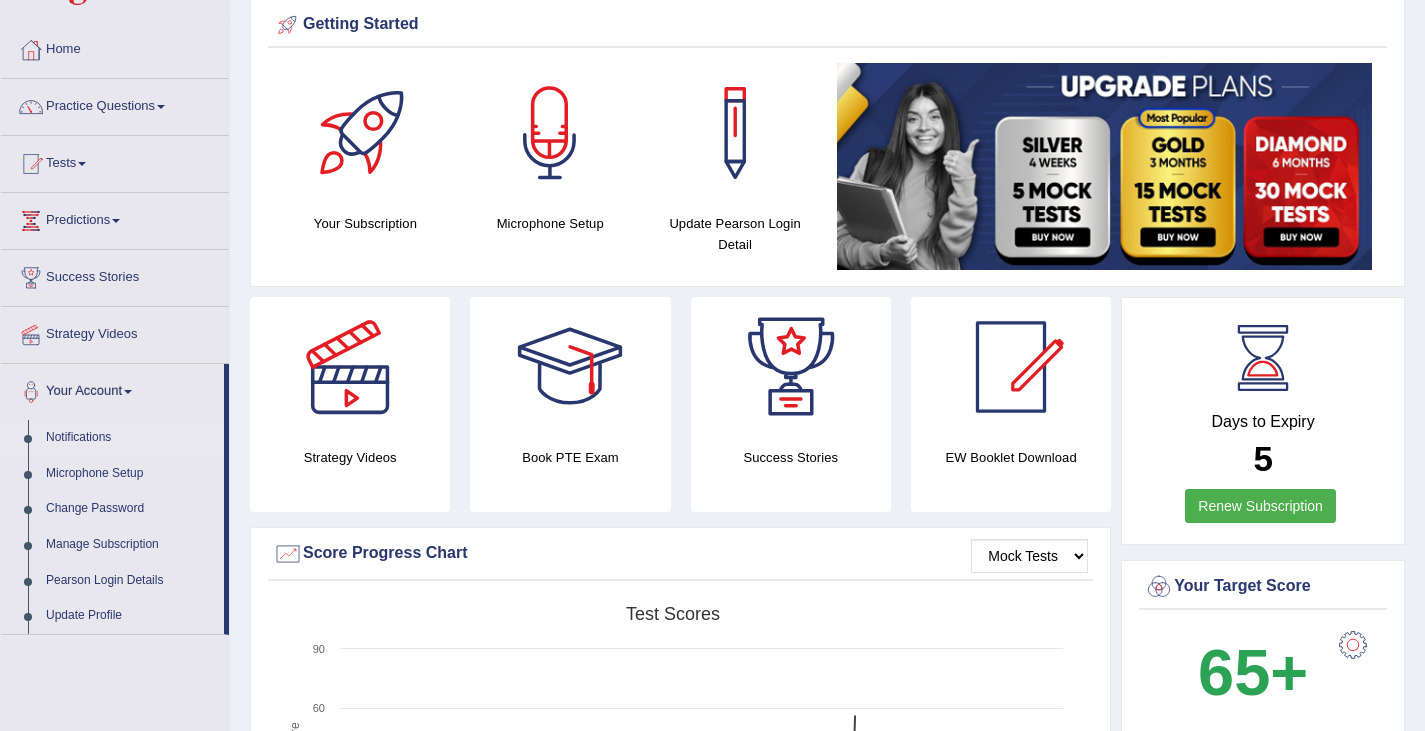 click on "Notifications" at bounding box center [130, 438] 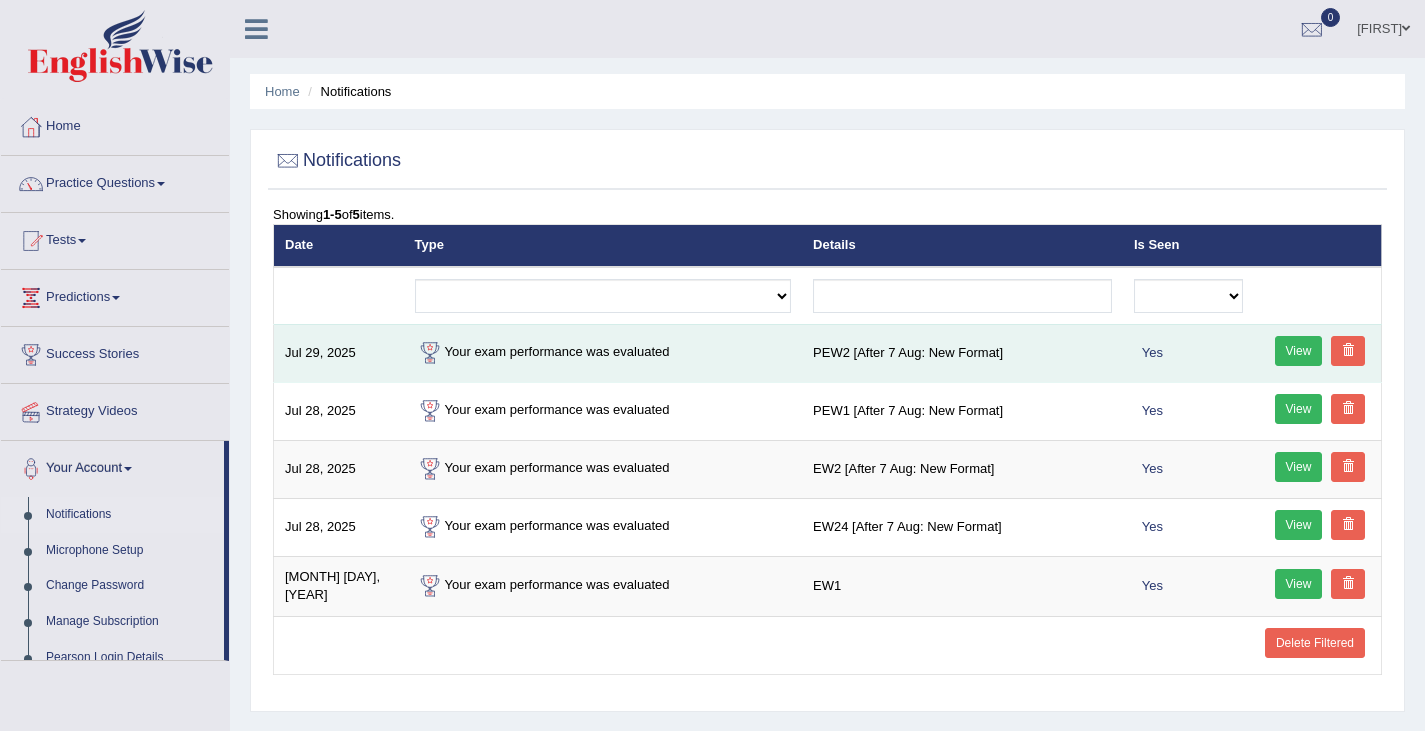 scroll, scrollTop: 0, scrollLeft: 0, axis: both 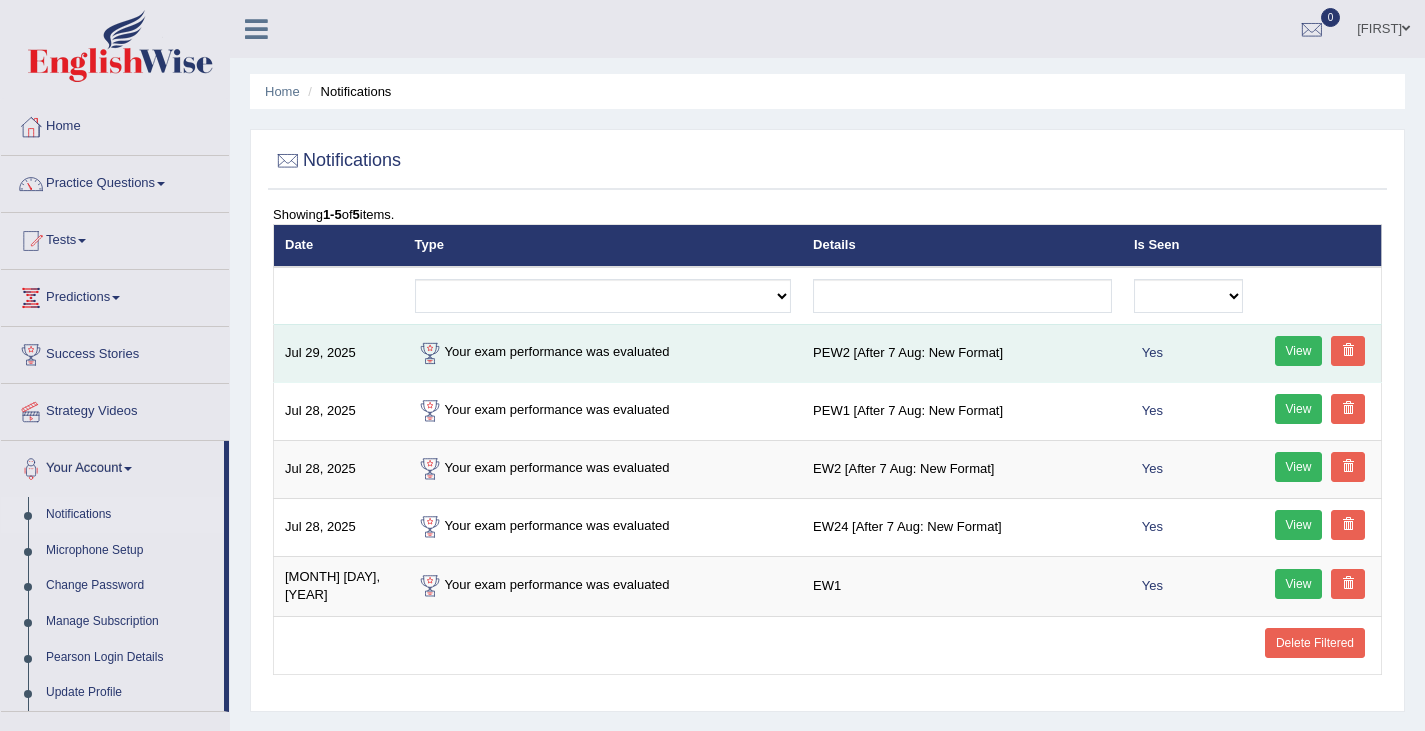 click on "Your exam performance was evaluated" at bounding box center [603, 353] 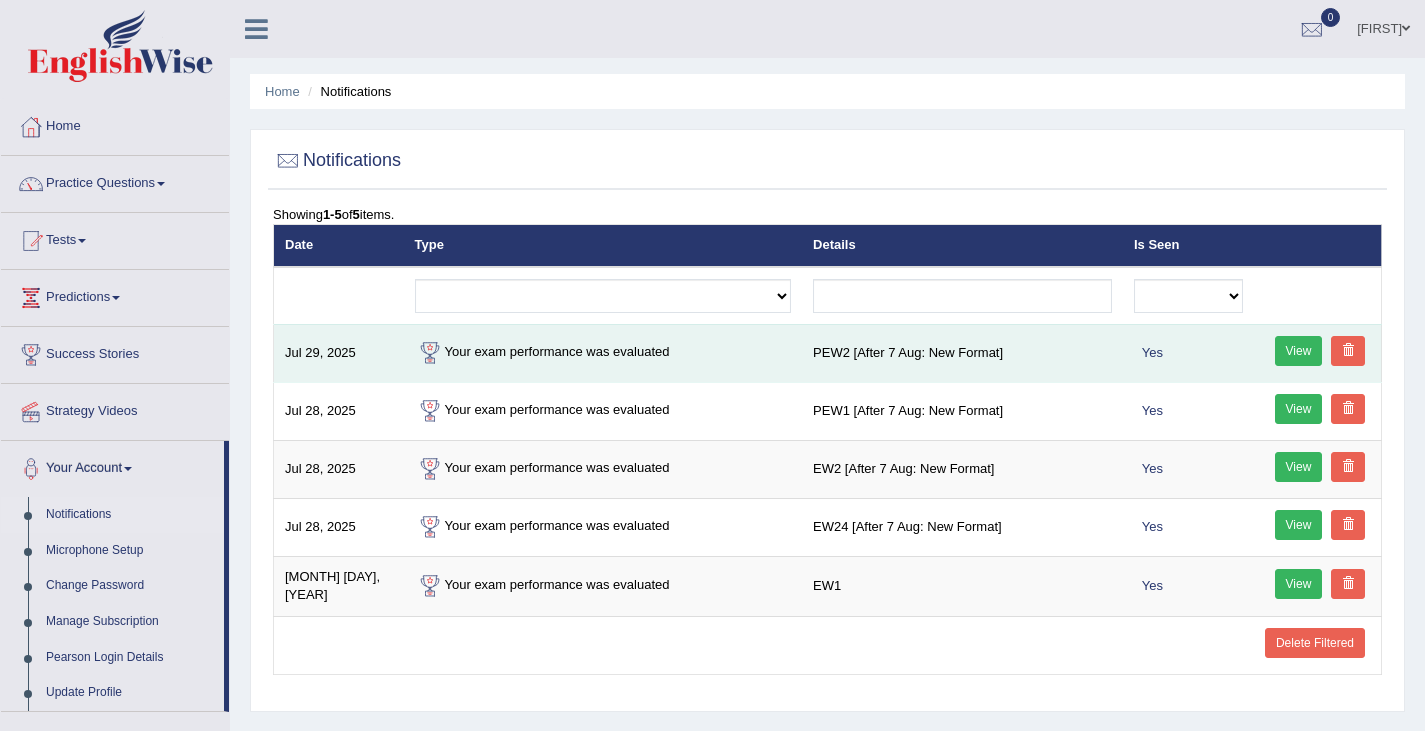 click on "PEW2 [After 7 Aug: New Format]" at bounding box center [962, 353] 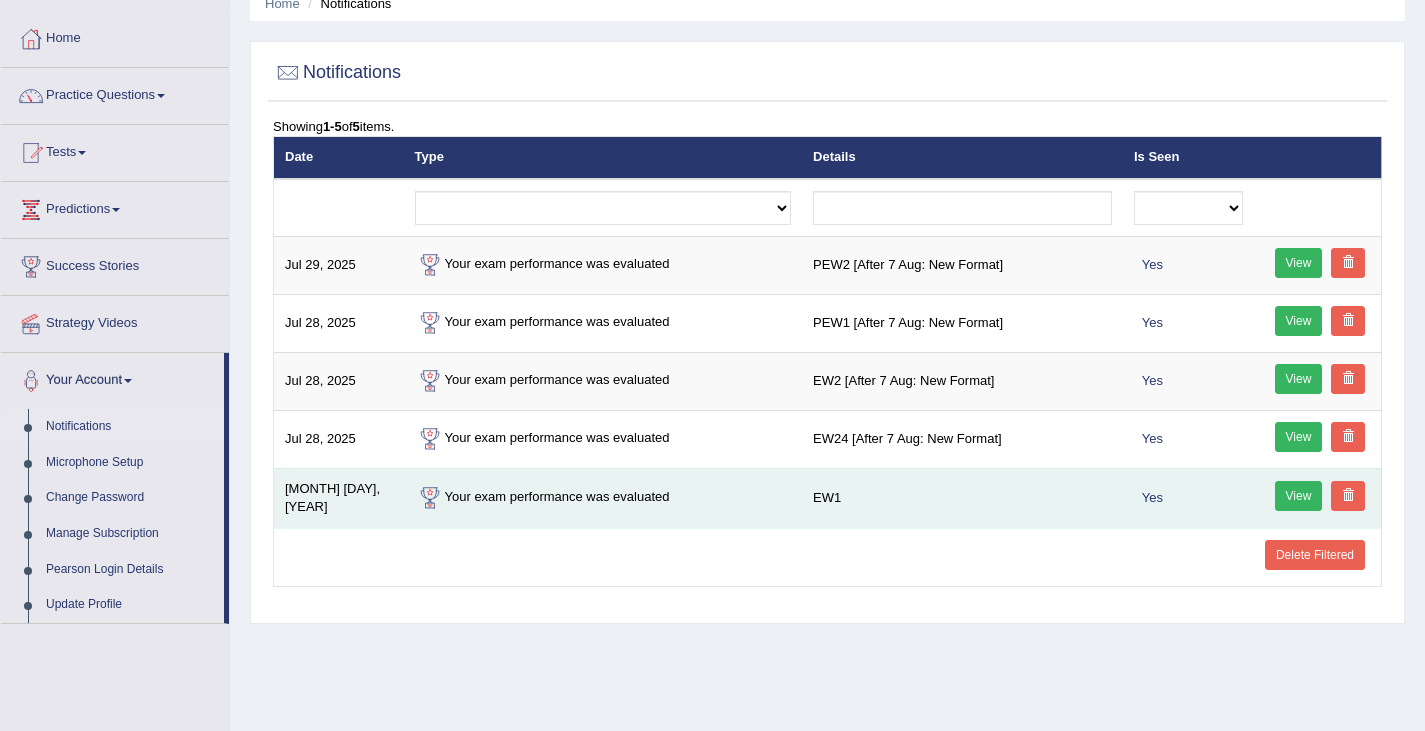 scroll, scrollTop: 0, scrollLeft: 0, axis: both 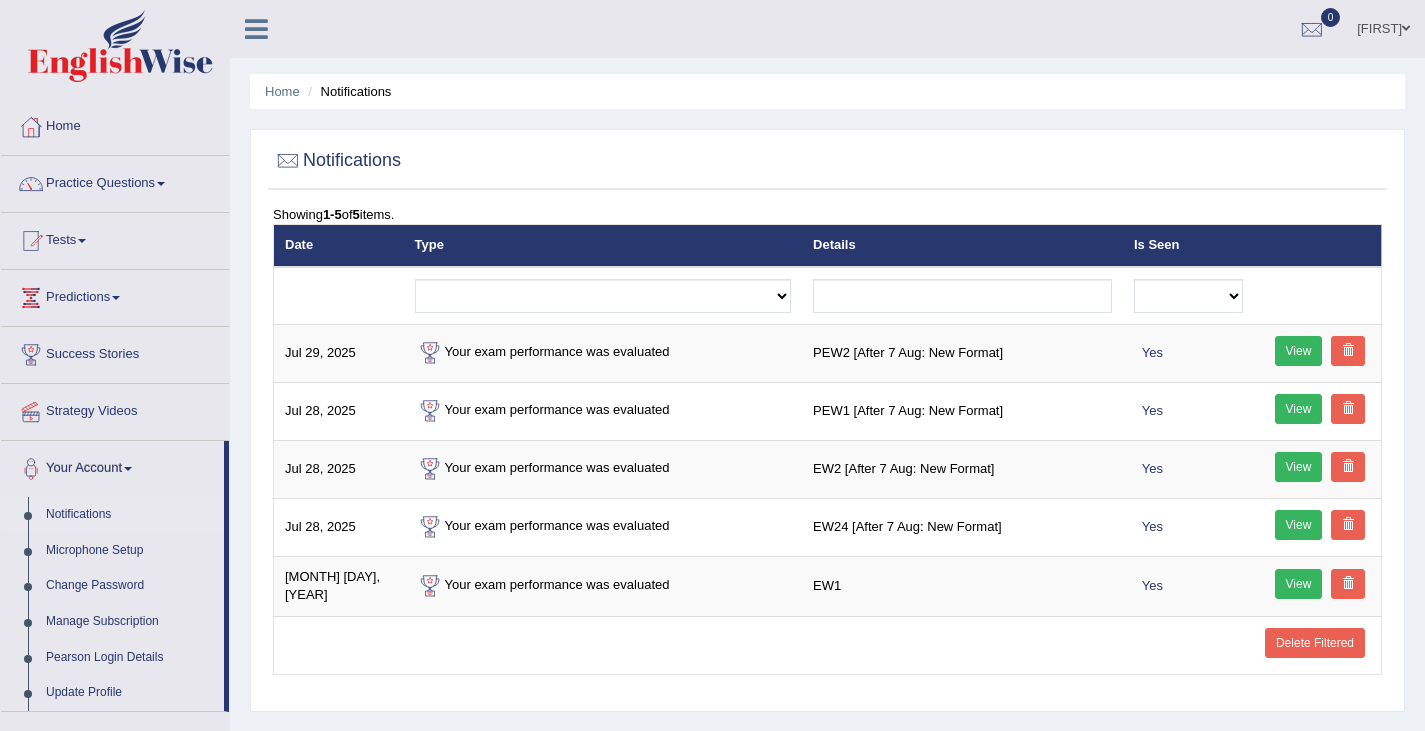 click on "[FIRST]" at bounding box center [1383, 26] 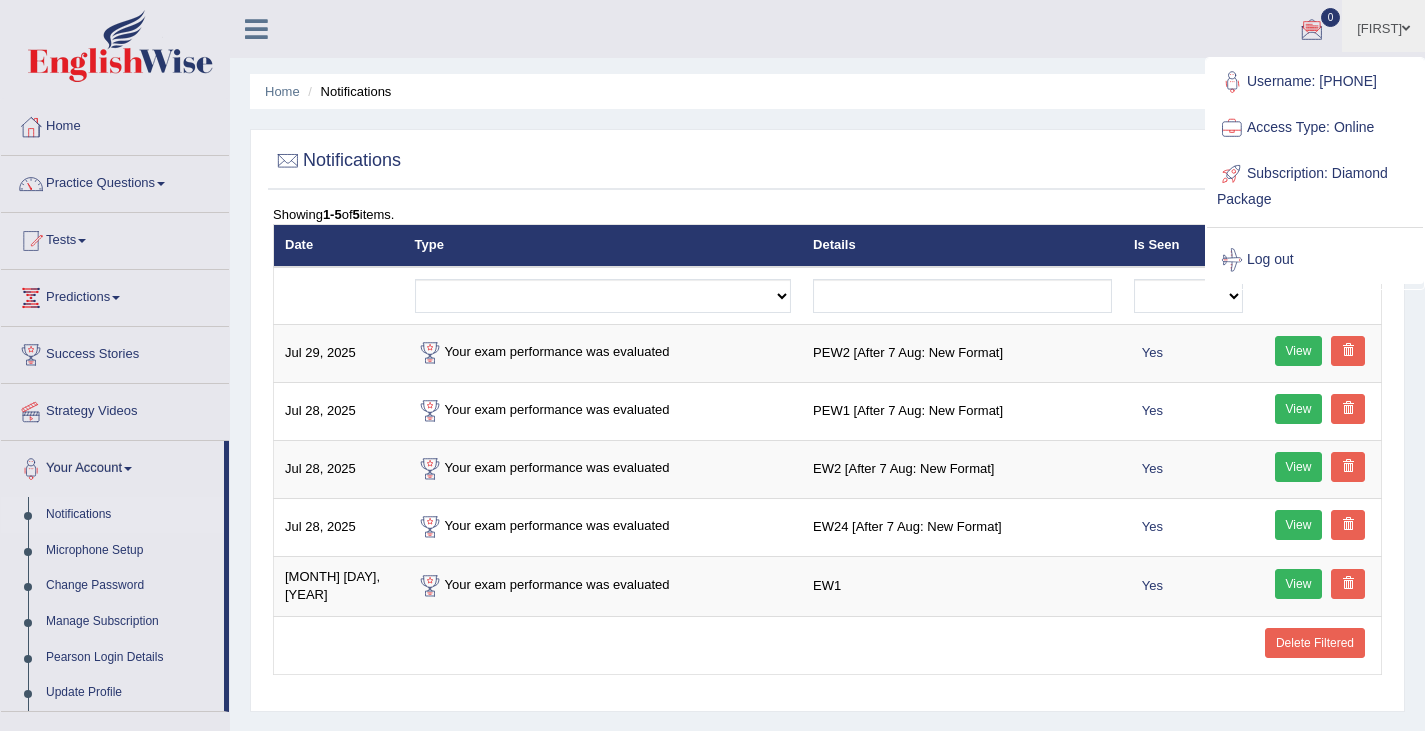 click on "Username: [PHONE]" at bounding box center (1315, 82) 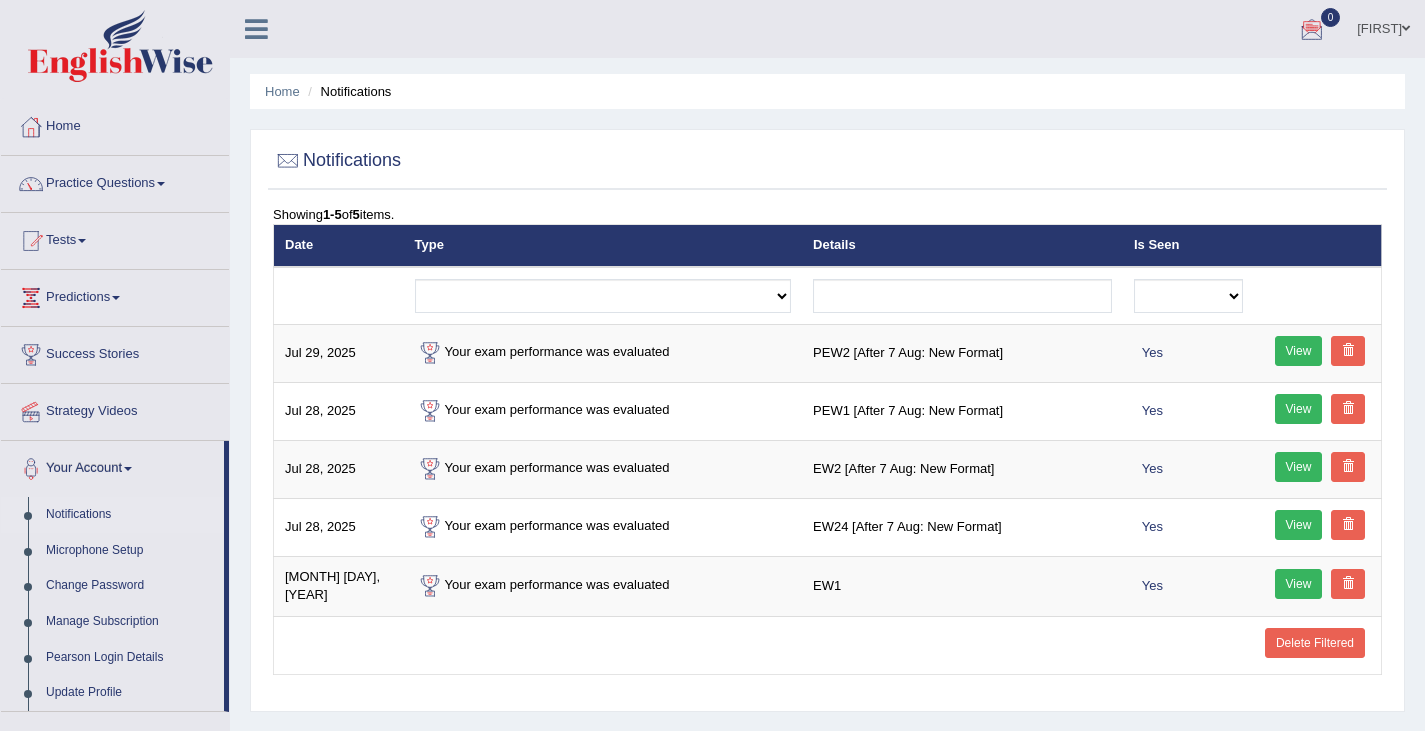 click on "[FIRST]" at bounding box center (1383, 26) 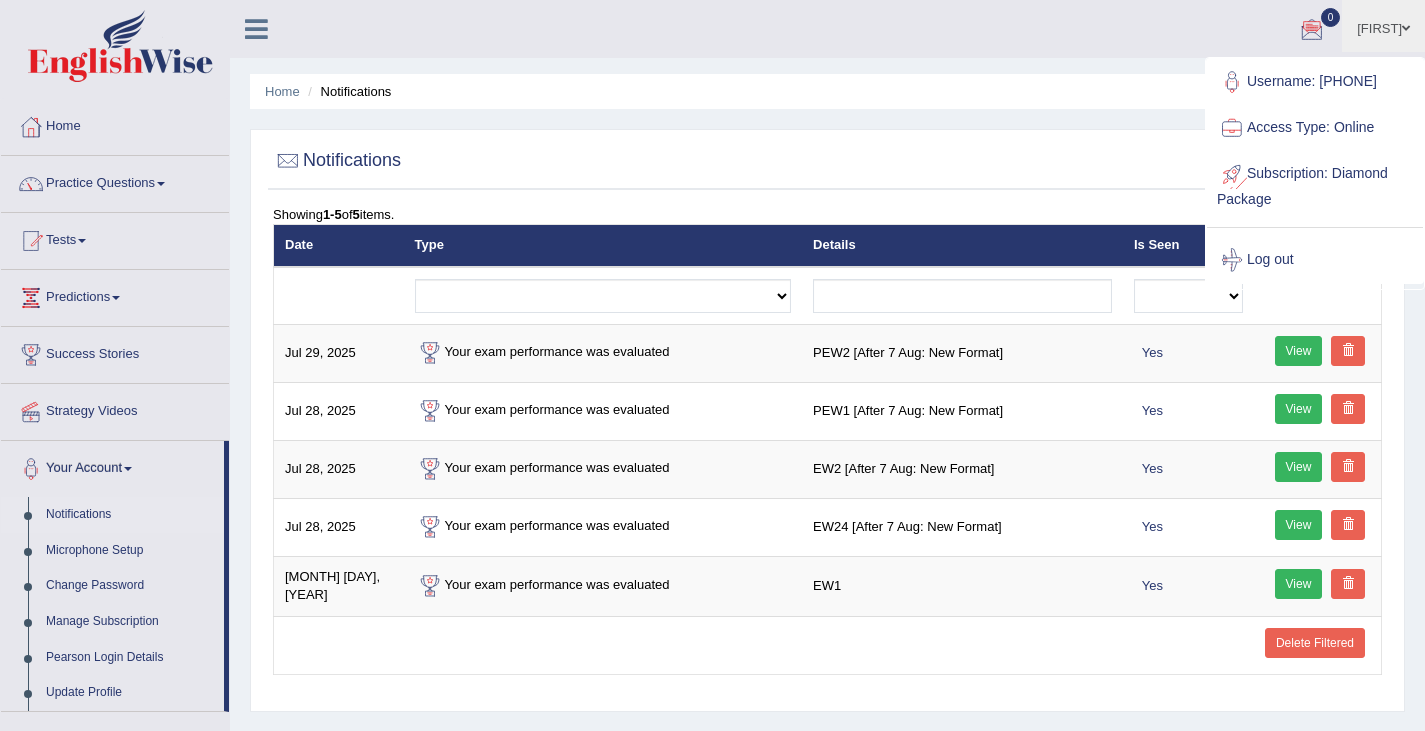 click on "Subscription: Diamond Package" at bounding box center (1315, 184) 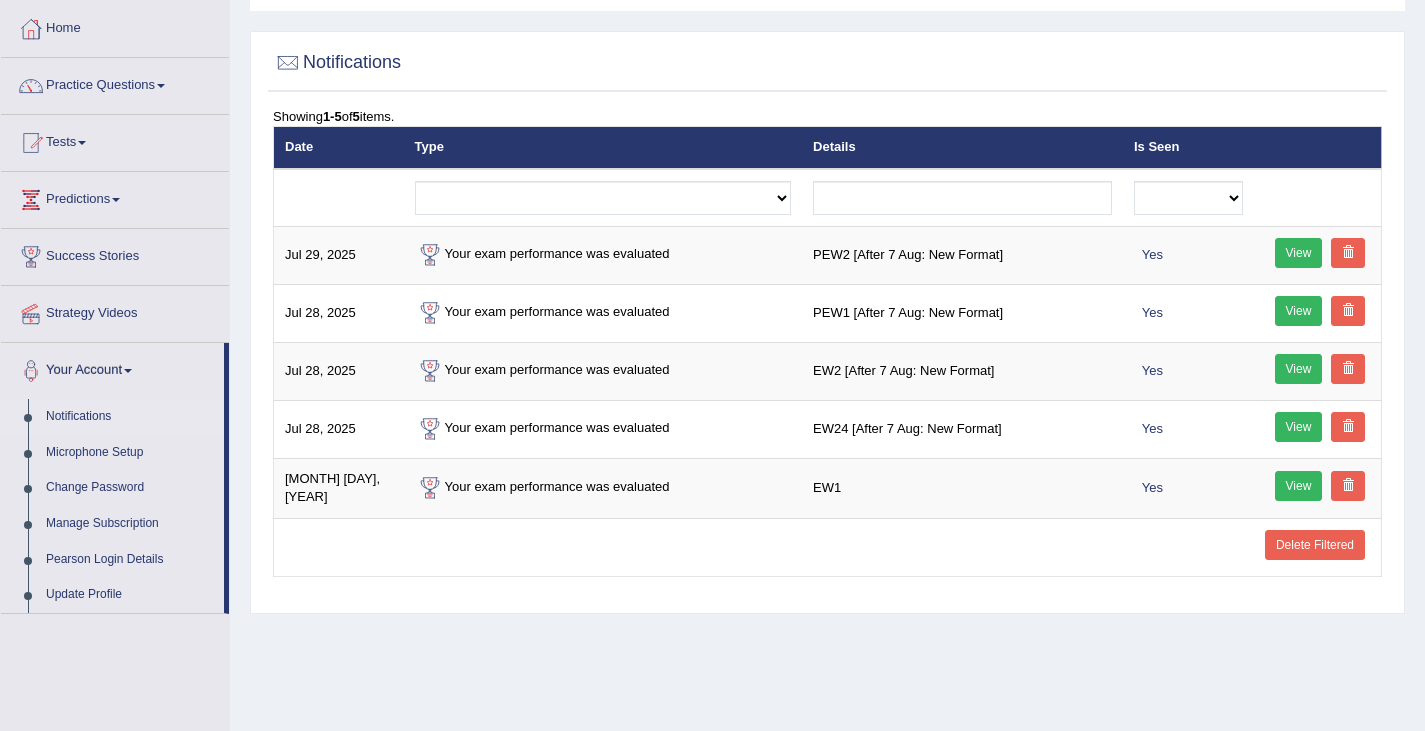 scroll, scrollTop: 99, scrollLeft: 0, axis: vertical 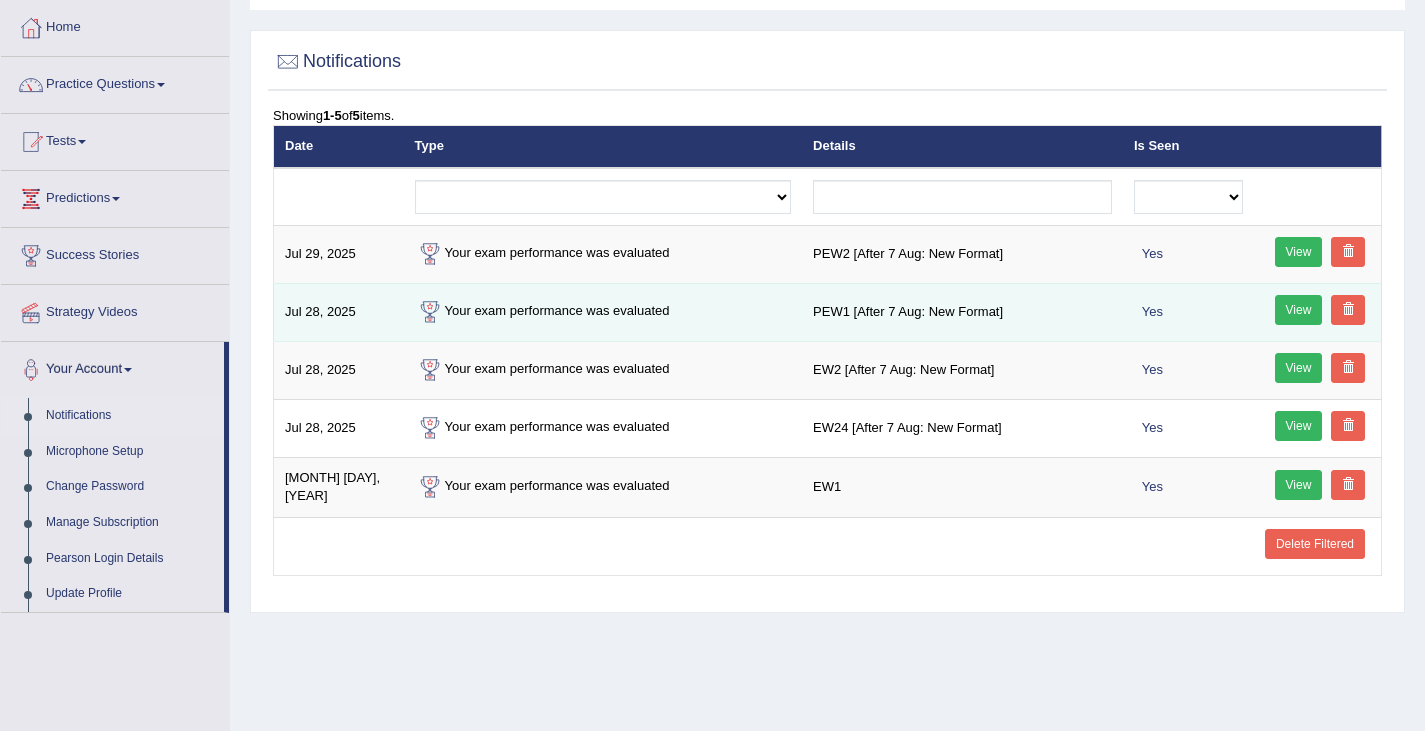 click on "Your exam performance was evaluated" at bounding box center (603, 312) 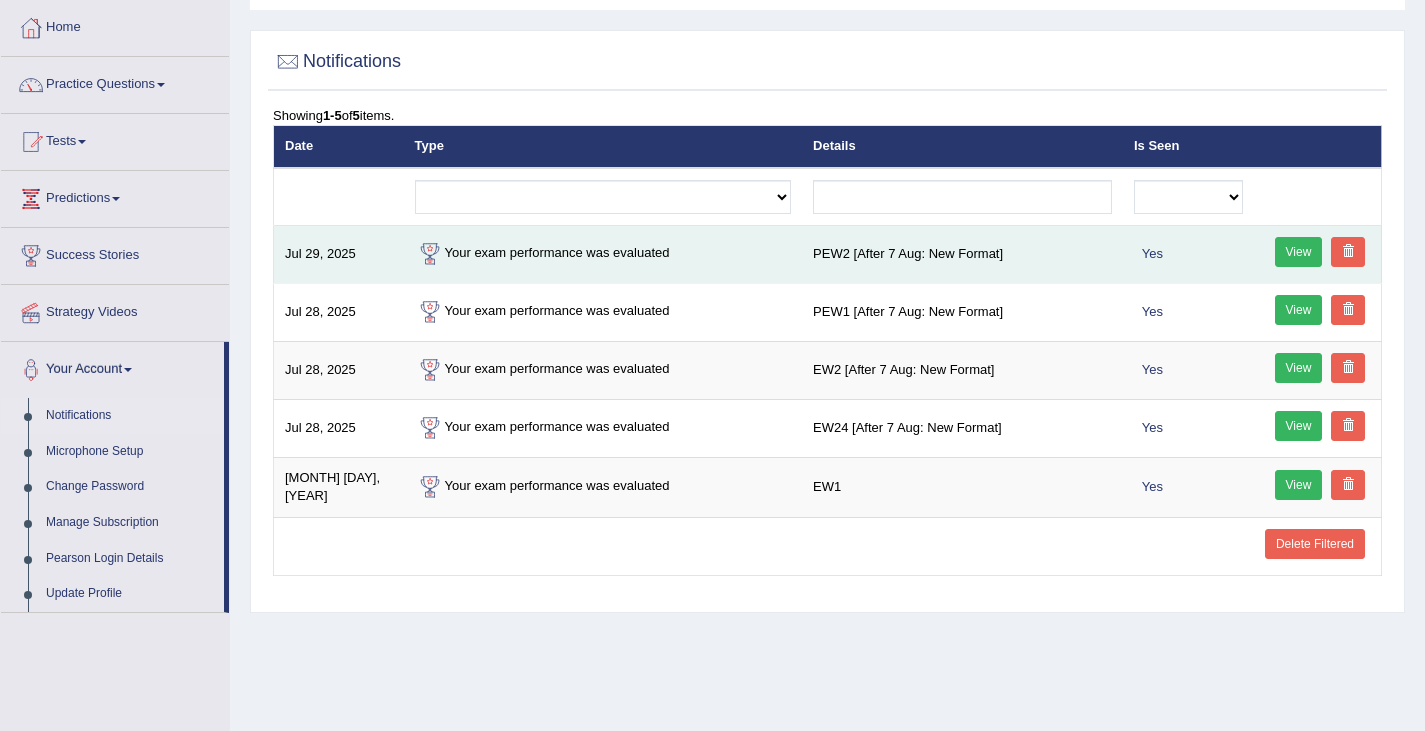 click on "Your exam performance was evaluated" at bounding box center [603, 254] 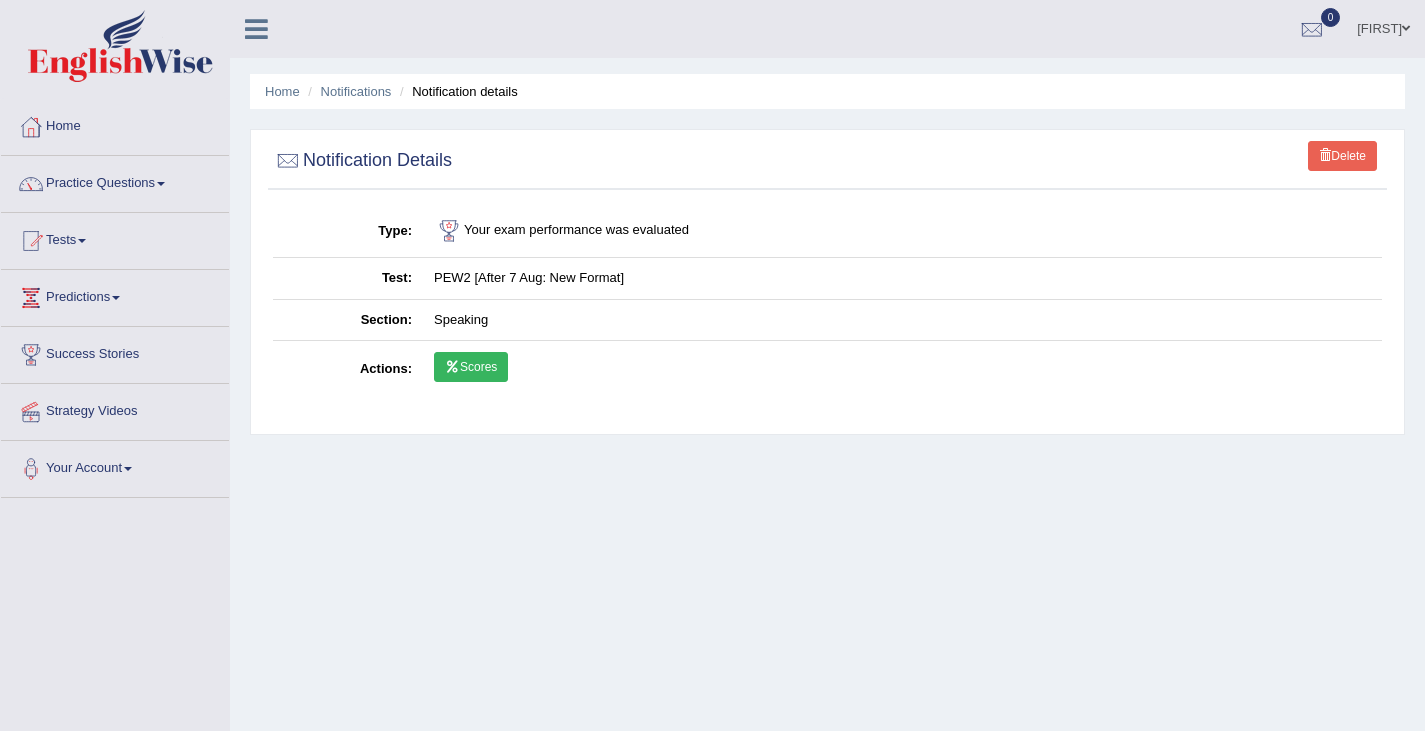 scroll, scrollTop: 0, scrollLeft: 0, axis: both 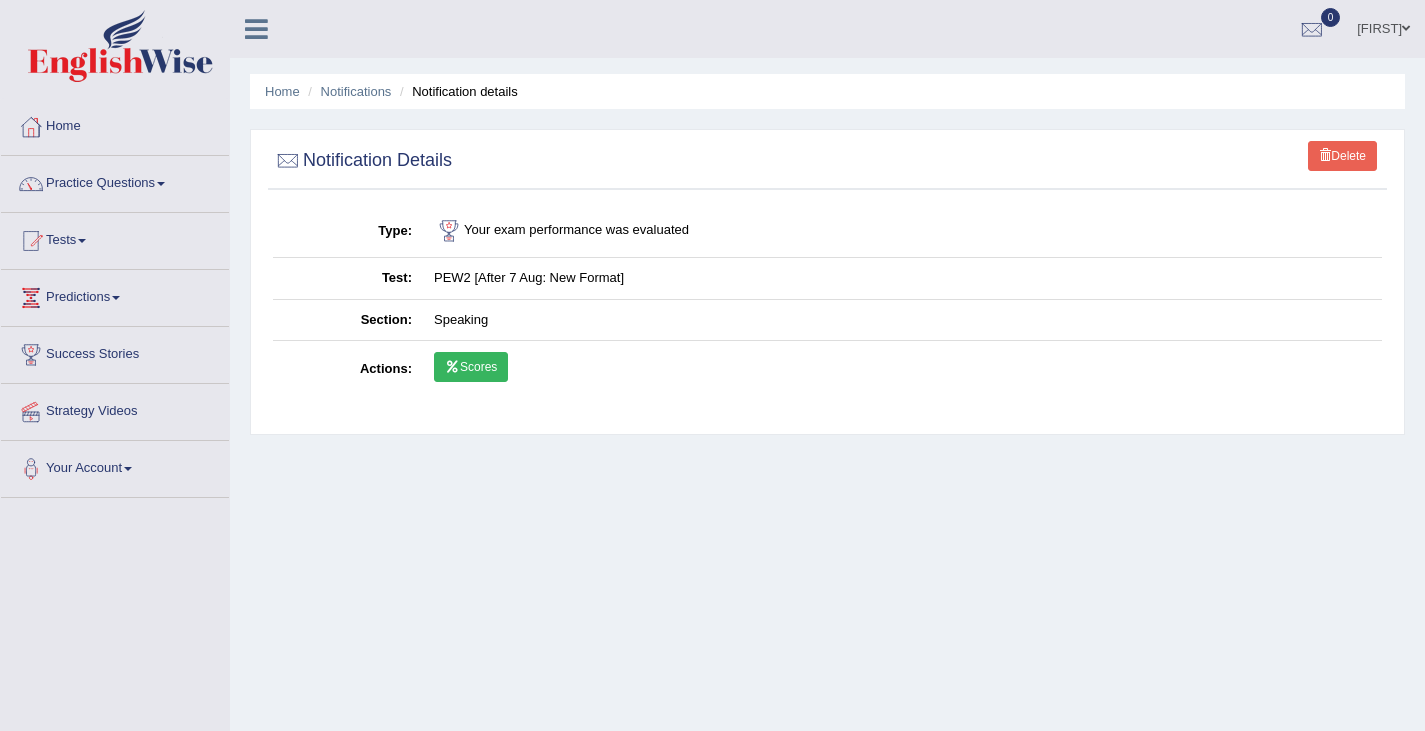 click on "Scores" at bounding box center (471, 367) 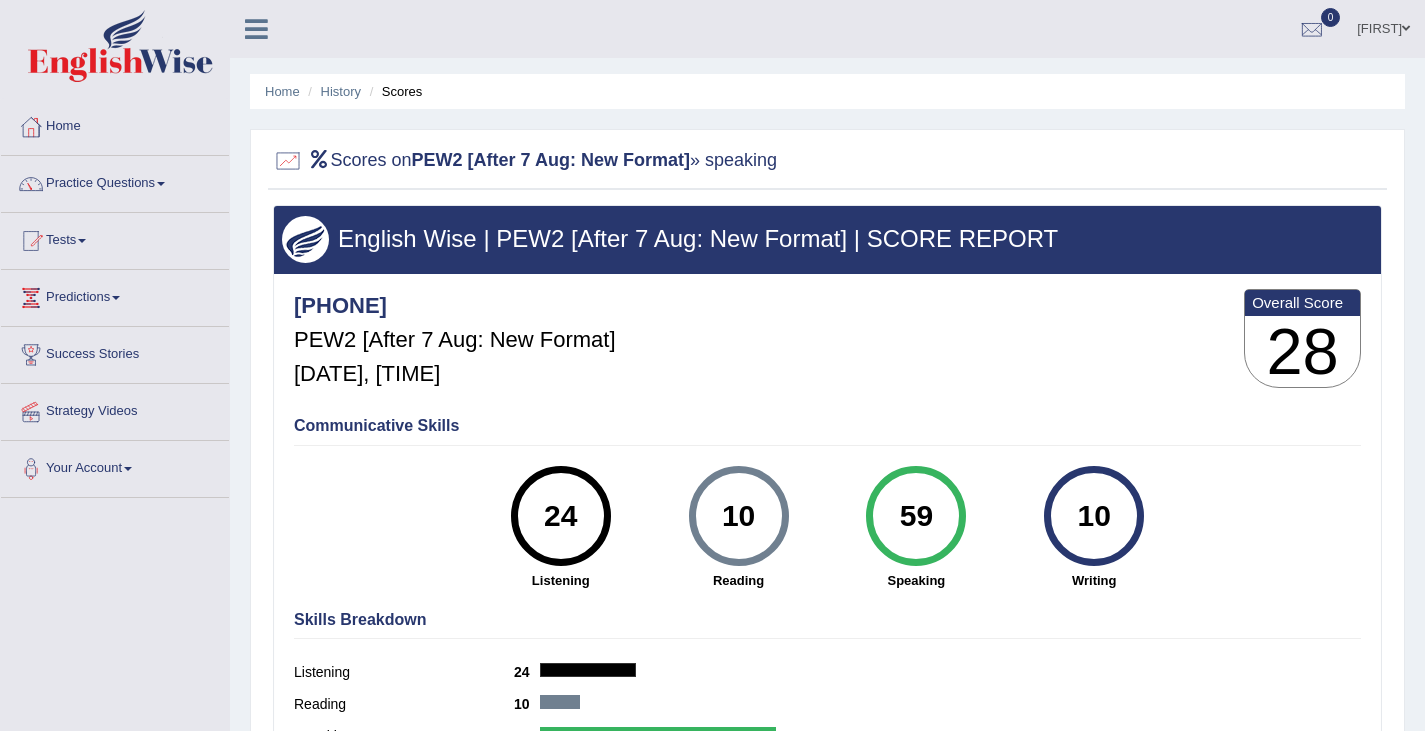 scroll, scrollTop: 0, scrollLeft: 0, axis: both 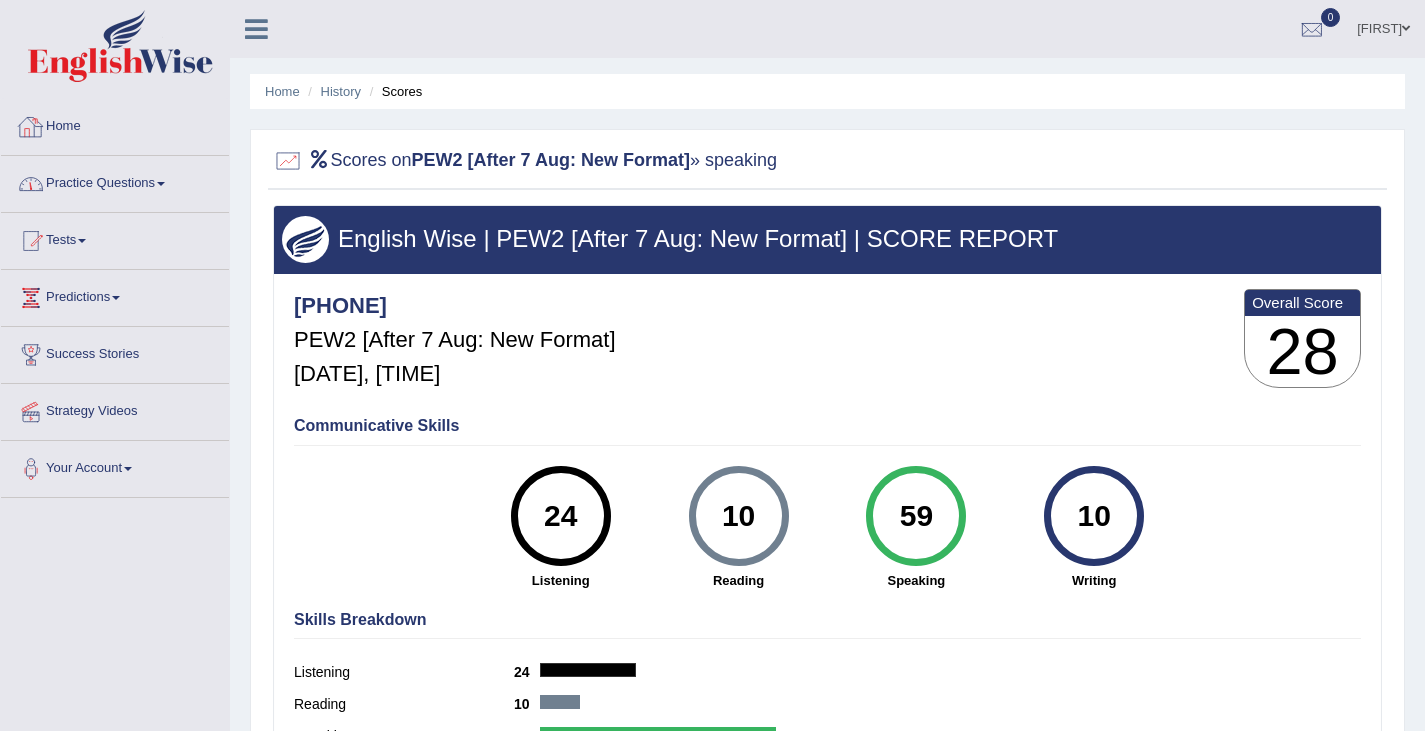 click on "Practice Questions" at bounding box center (115, 181) 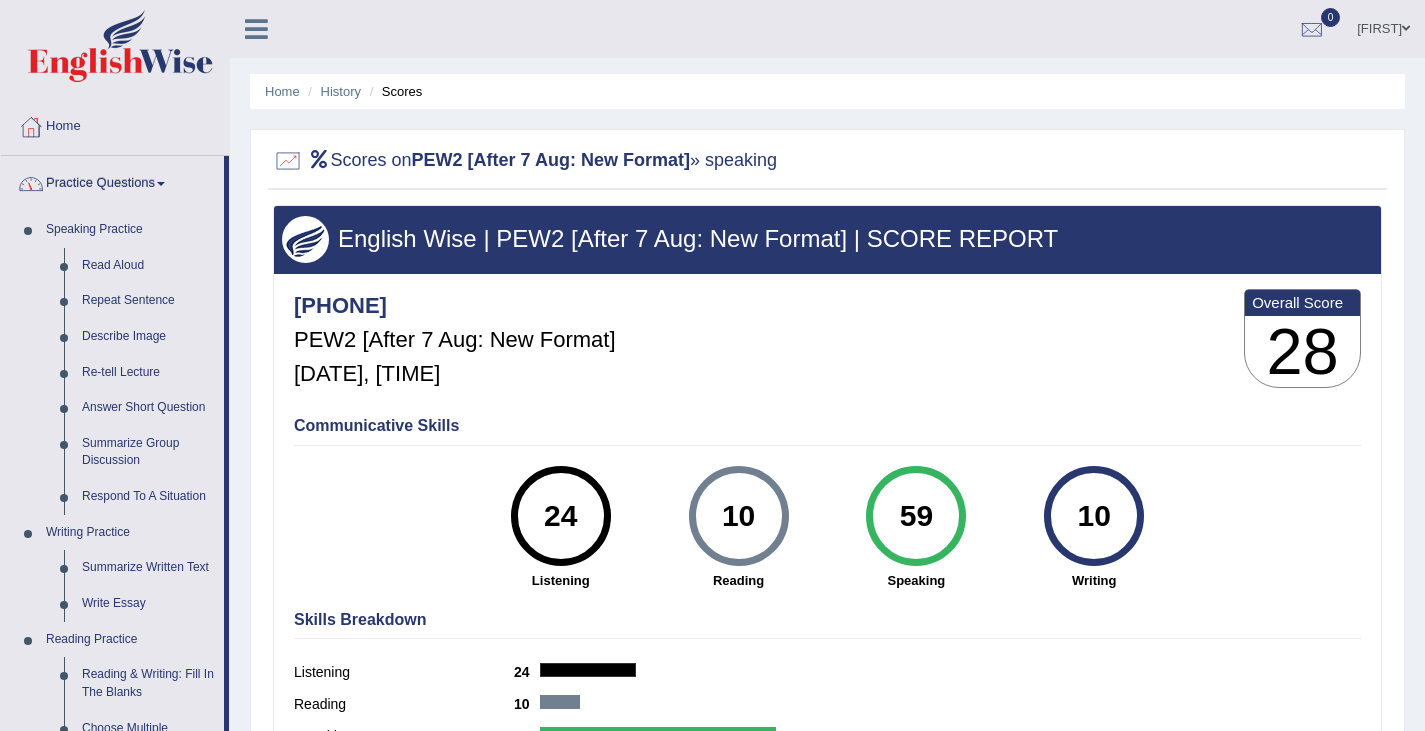 click on "Practice Questions" at bounding box center (112, 181) 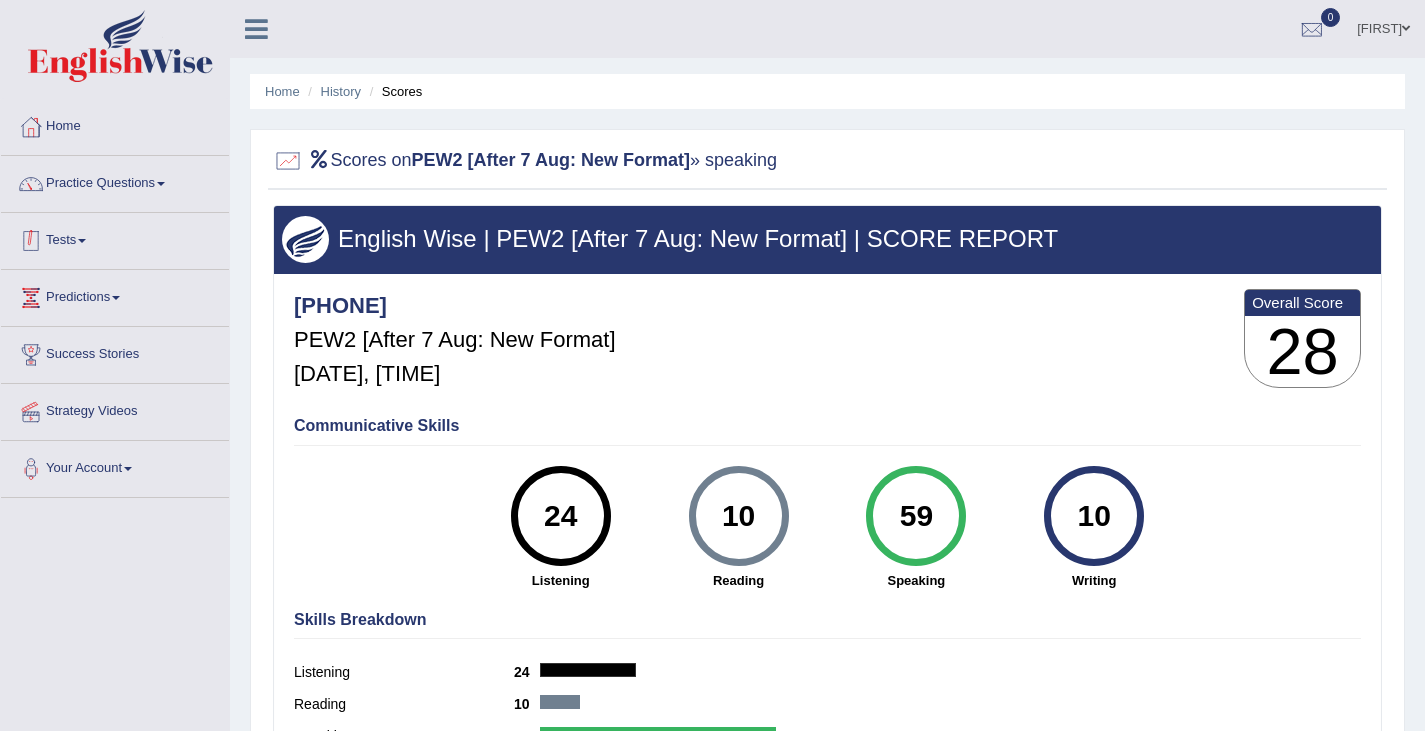 click on "Tests" at bounding box center [115, 238] 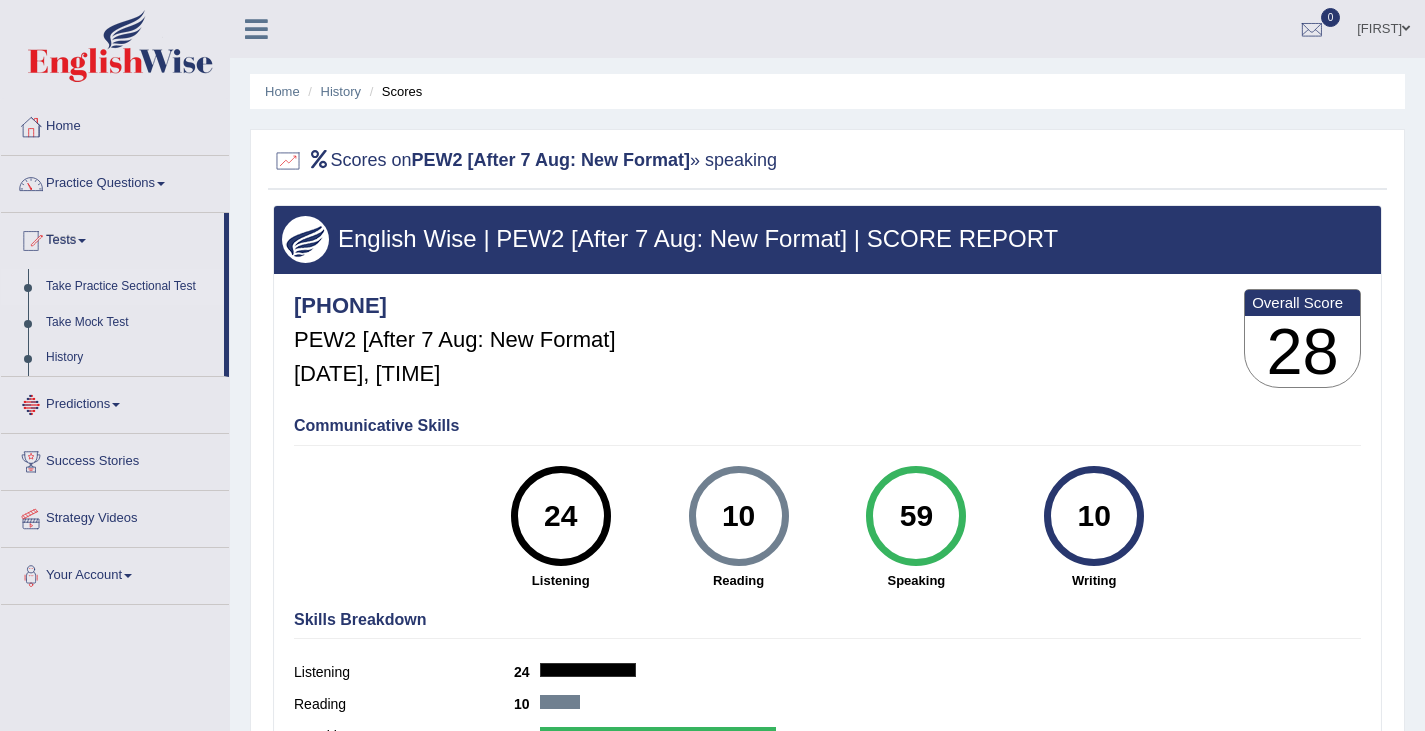 click on "Take Practice Sectional Test" at bounding box center (130, 287) 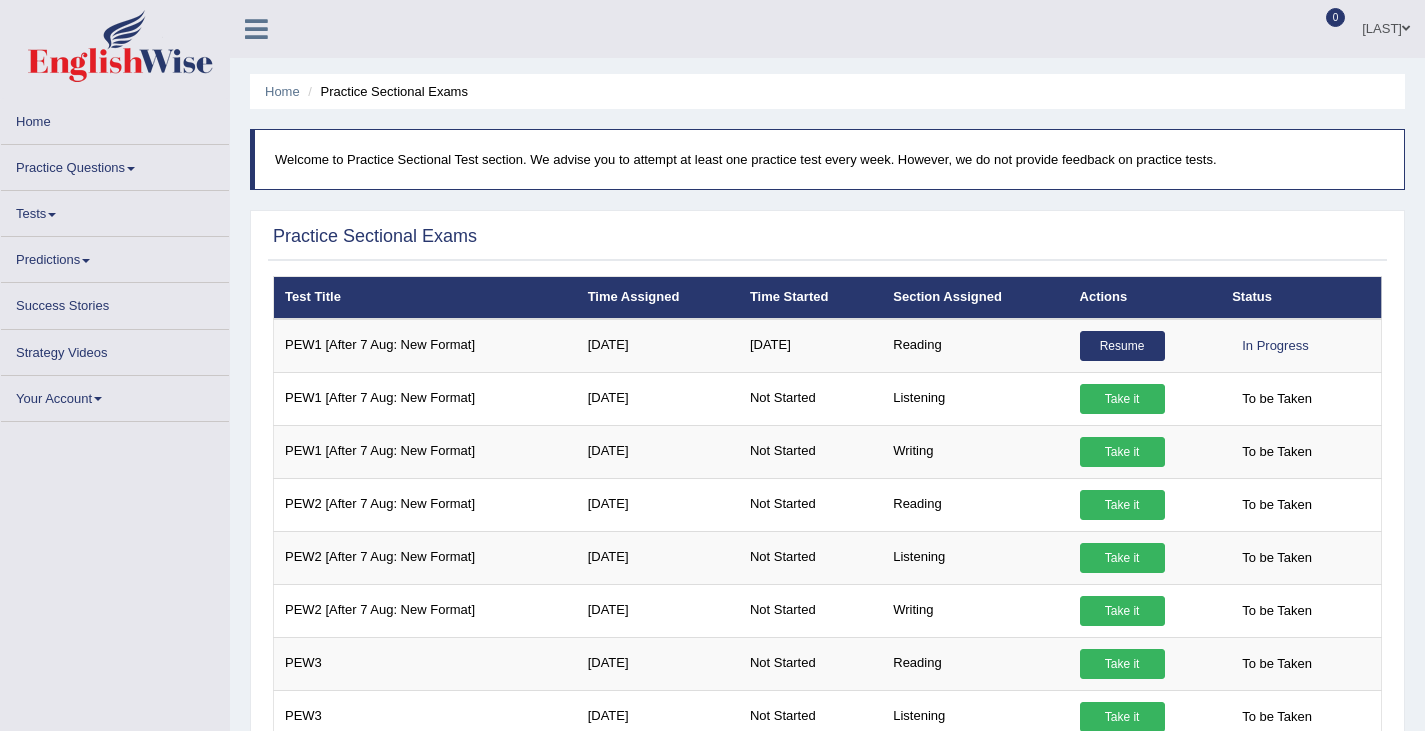 scroll, scrollTop: 0, scrollLeft: 0, axis: both 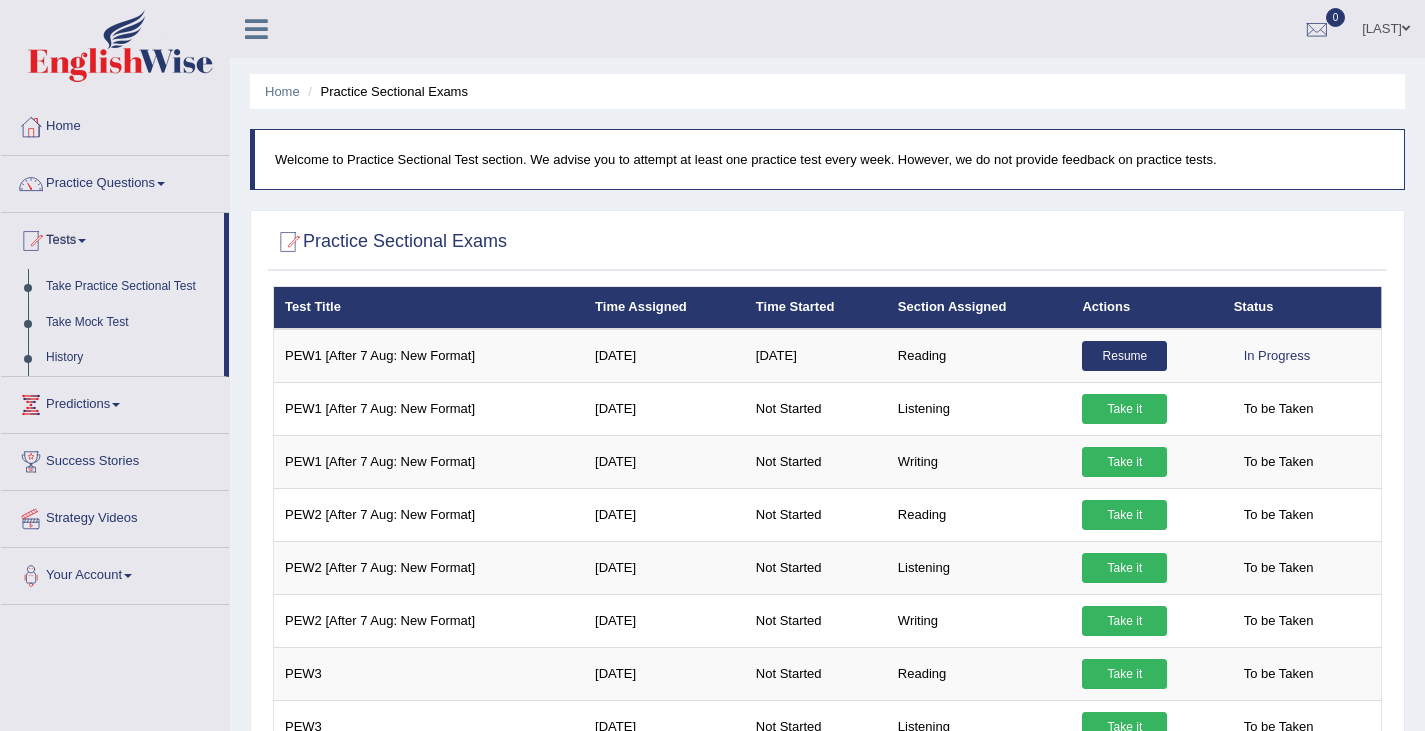 click on "History" at bounding box center (130, 358) 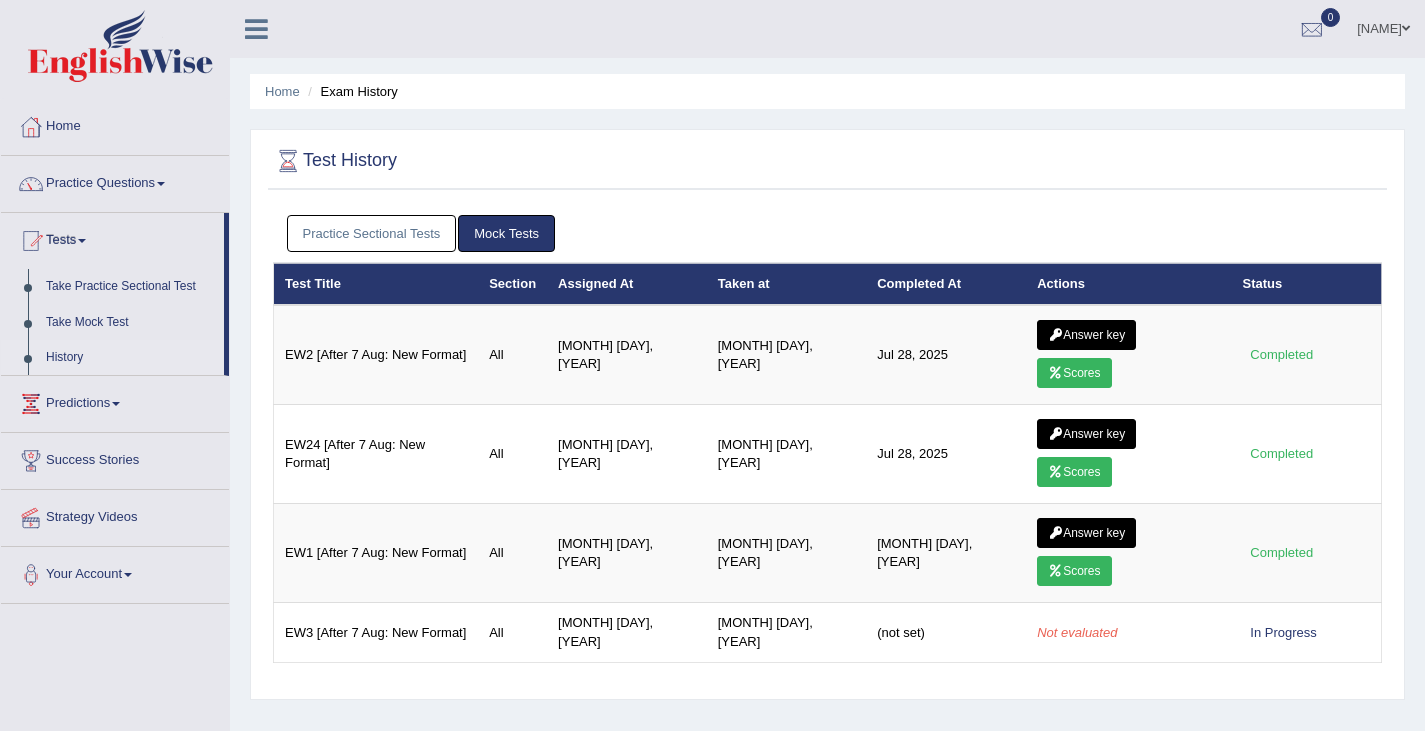 scroll, scrollTop: 249, scrollLeft: 0, axis: vertical 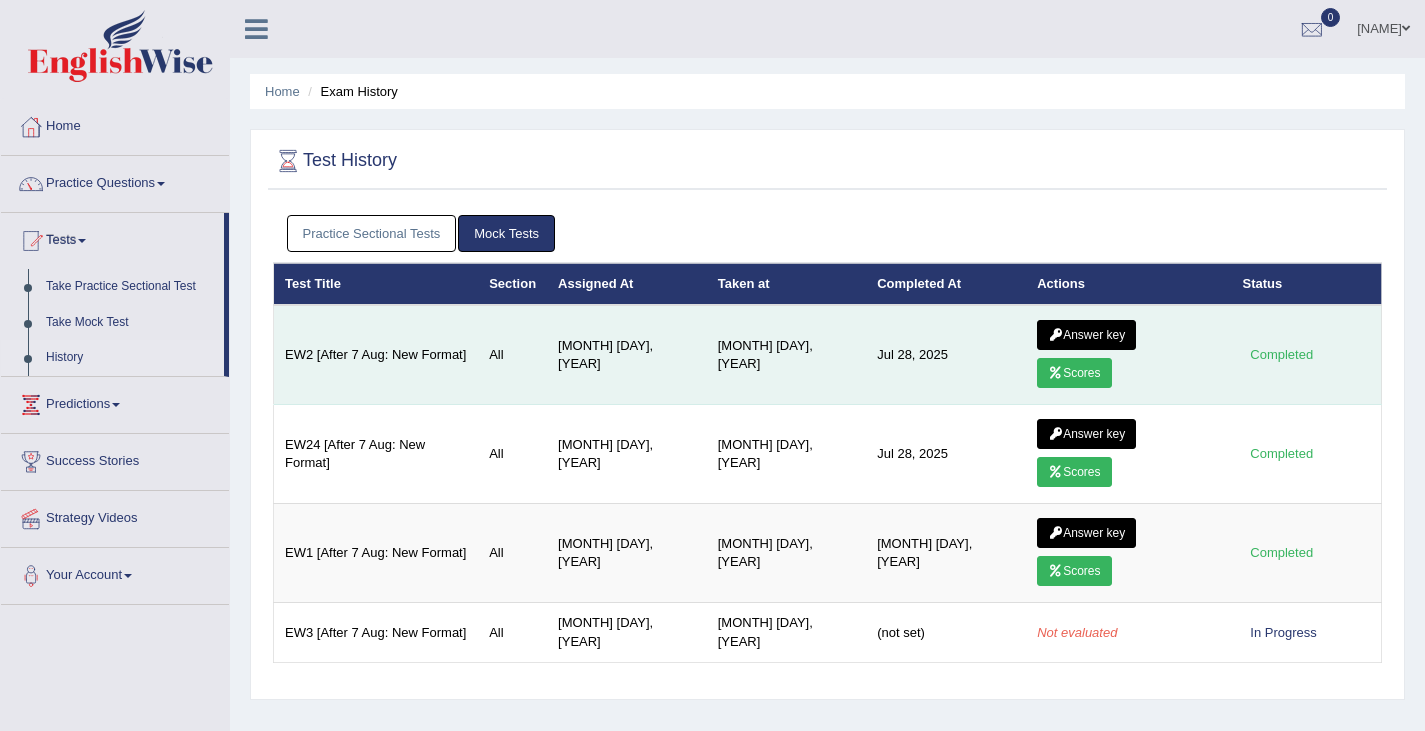 click on "Scores" at bounding box center [1074, 373] 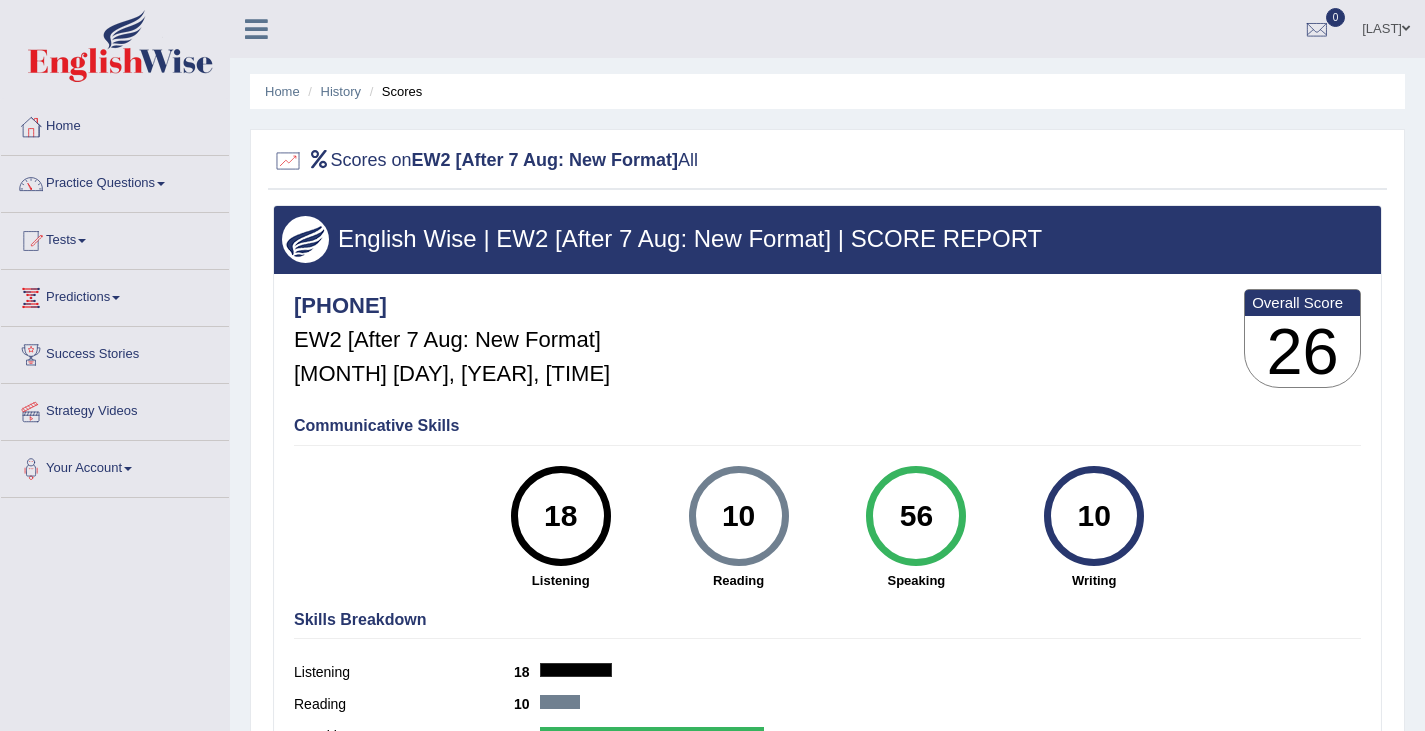 scroll, scrollTop: 0, scrollLeft: 0, axis: both 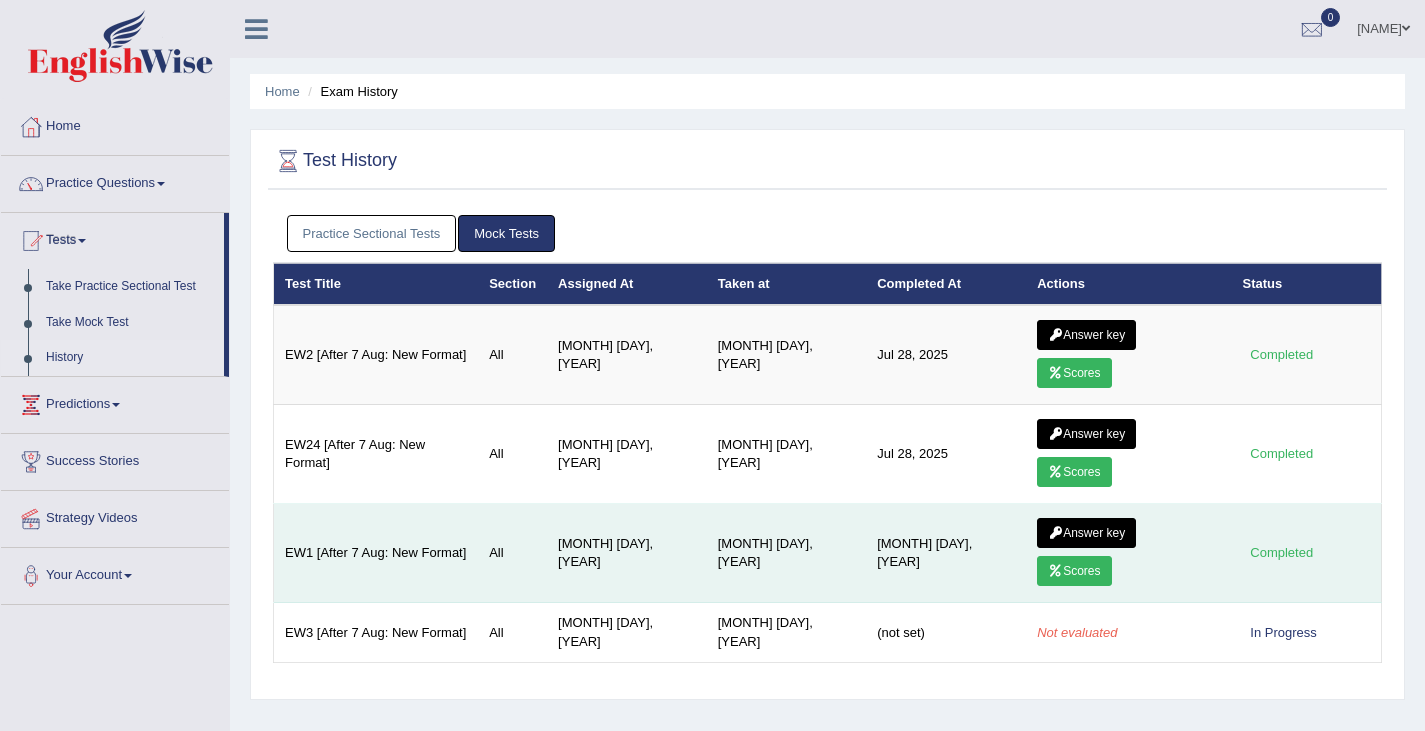 click on "Scores" at bounding box center [1074, 571] 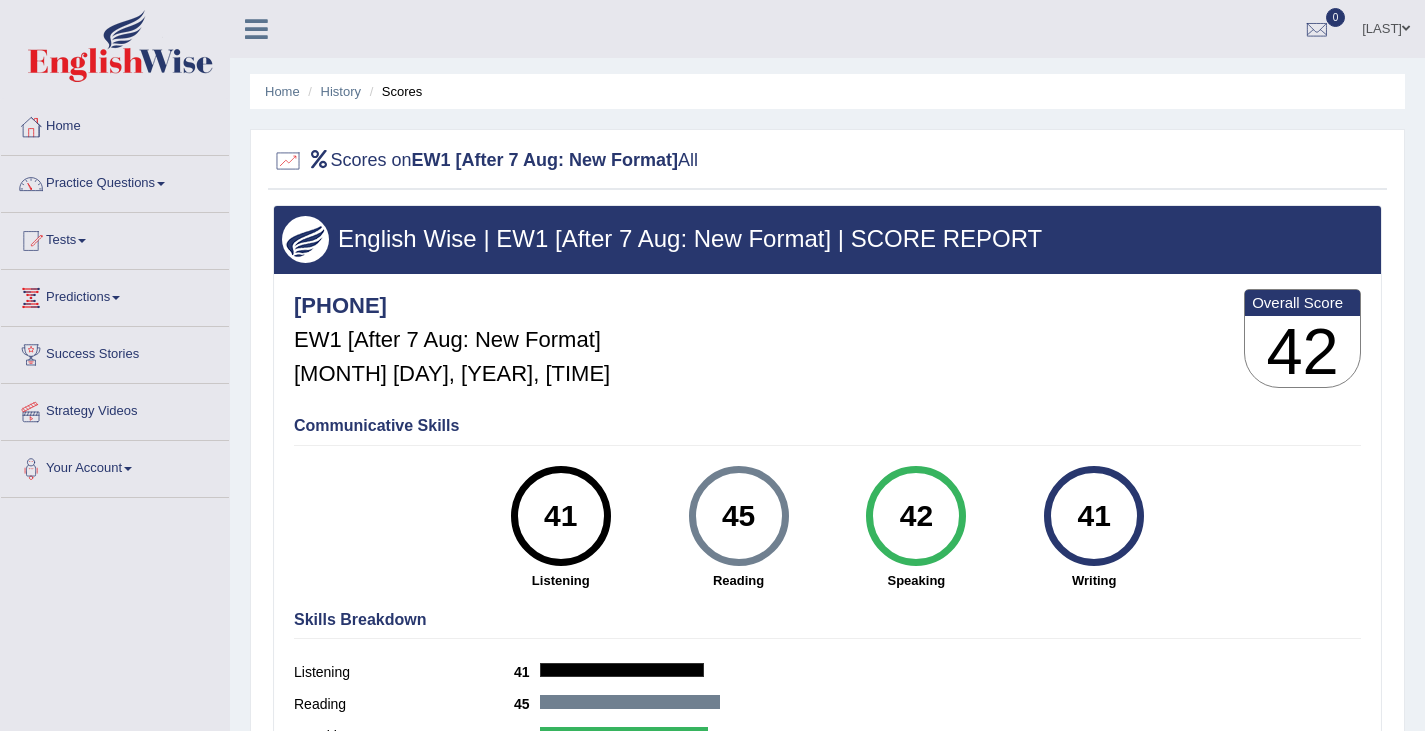 scroll, scrollTop: 0, scrollLeft: 0, axis: both 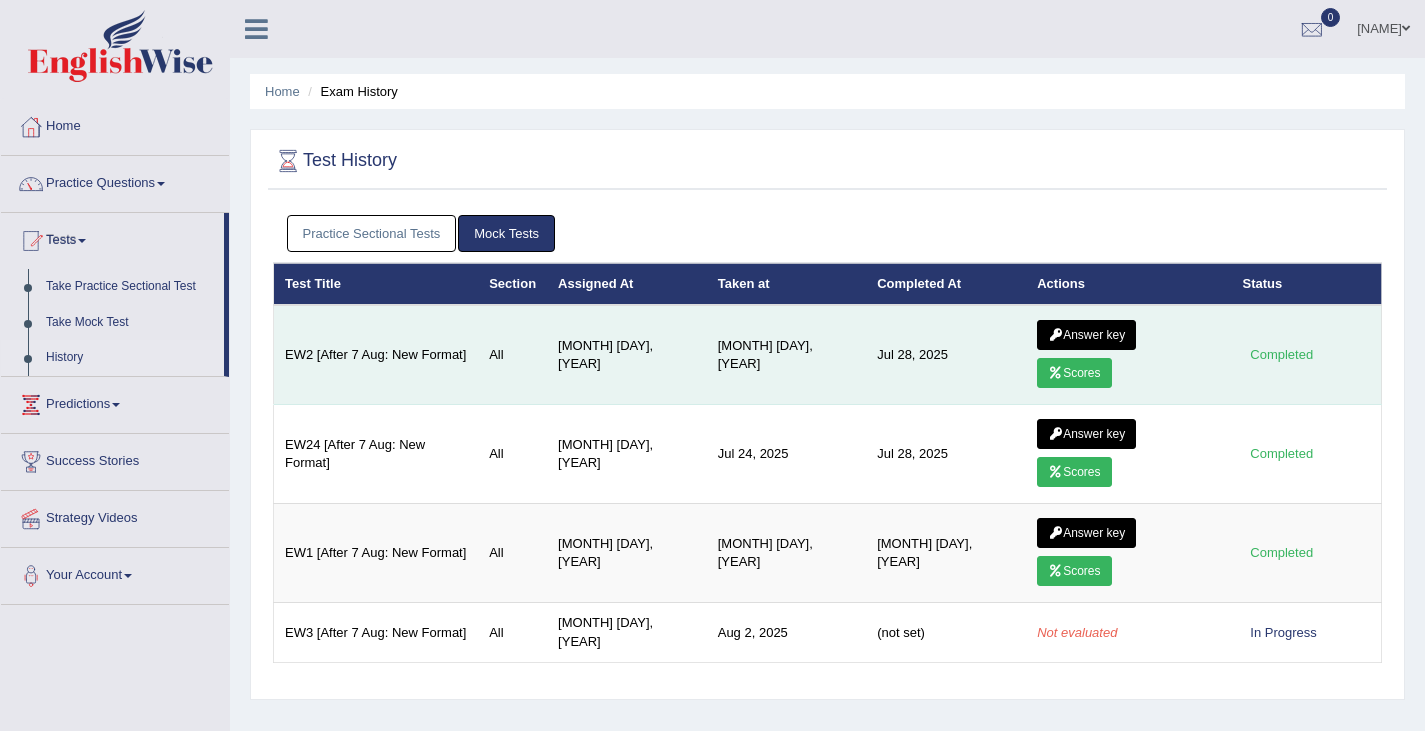 click on "Scores" at bounding box center (1074, 373) 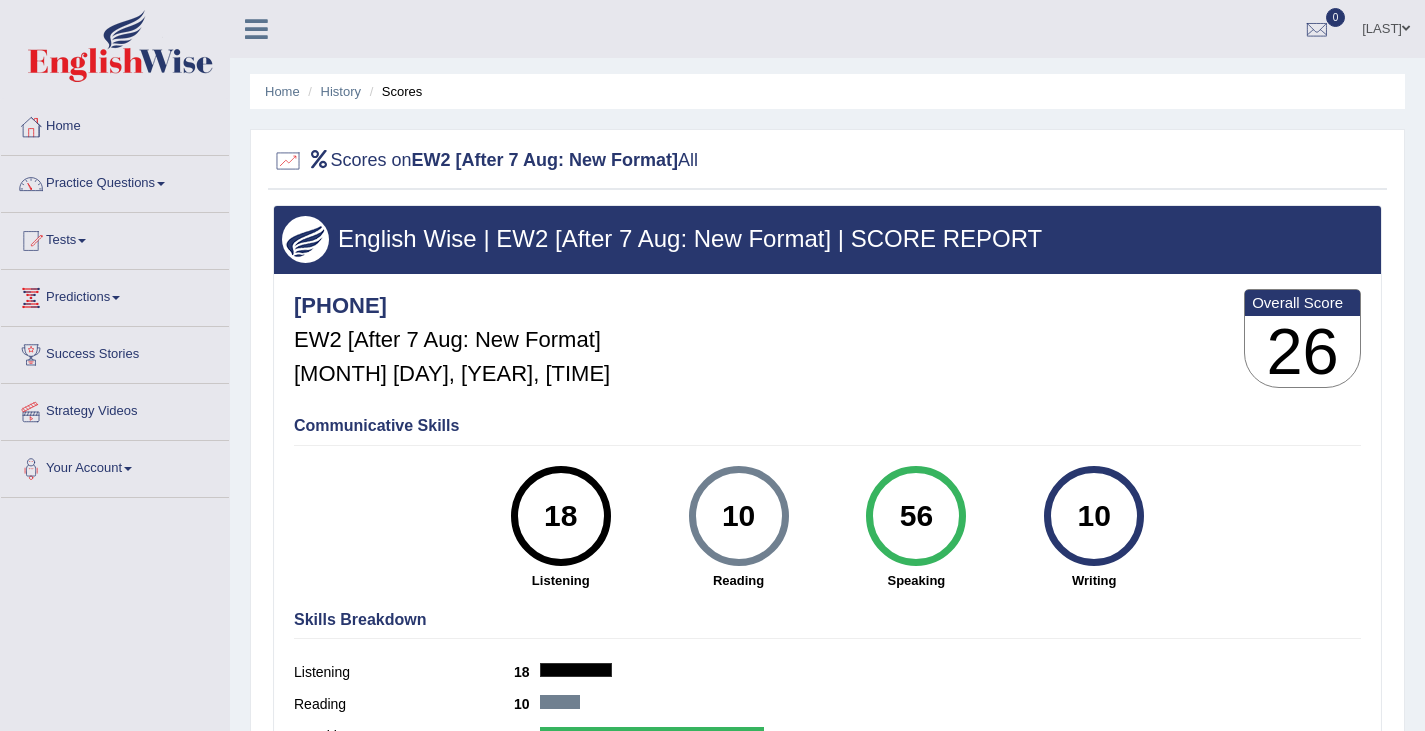 scroll, scrollTop: 0, scrollLeft: 0, axis: both 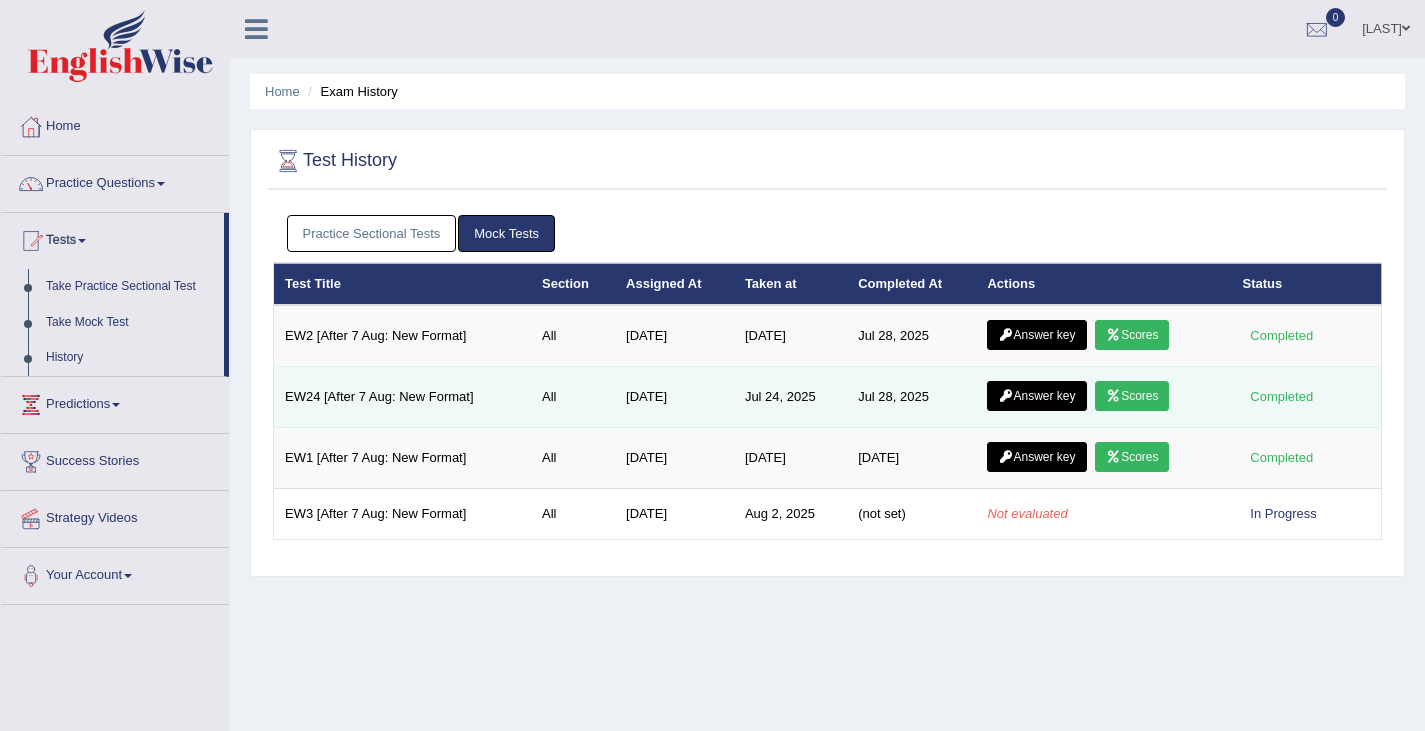 click on "Scores" at bounding box center (1132, 396) 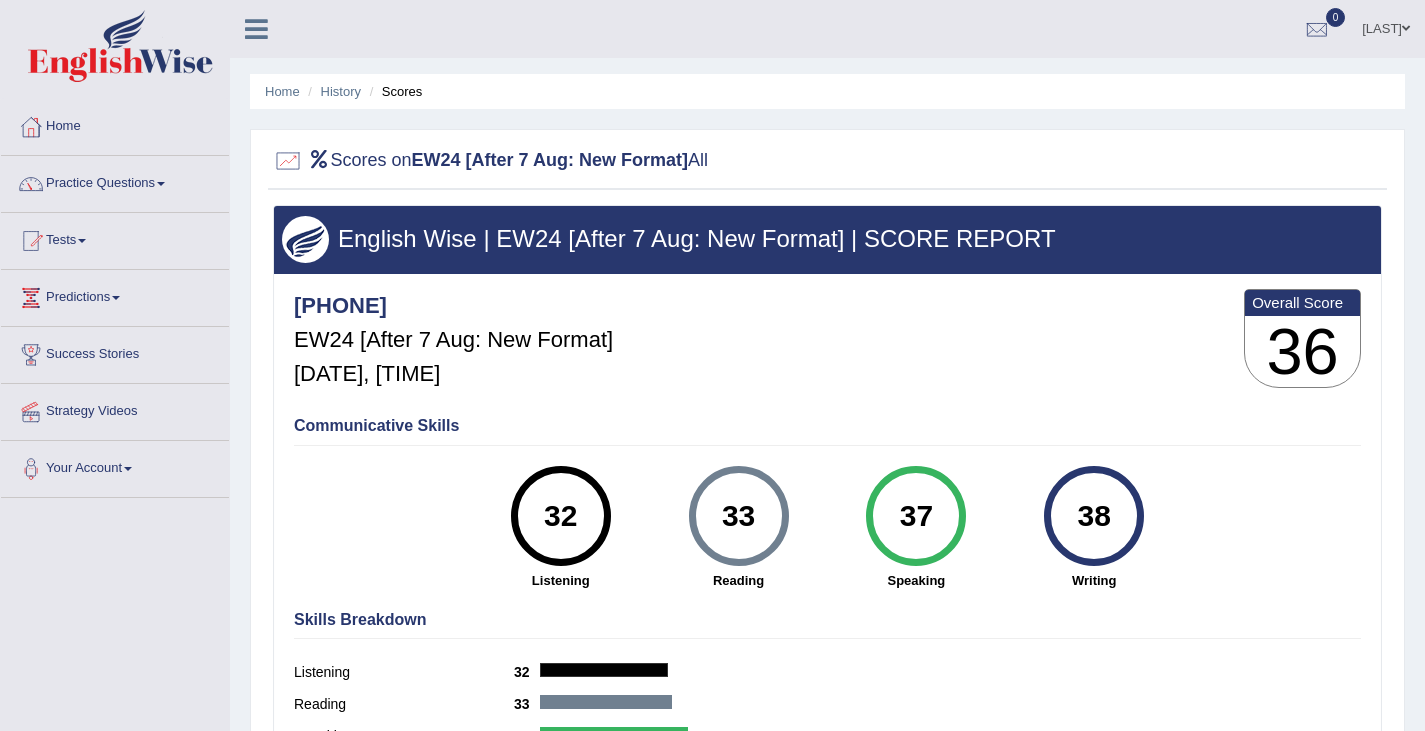 scroll, scrollTop: 0, scrollLeft: 0, axis: both 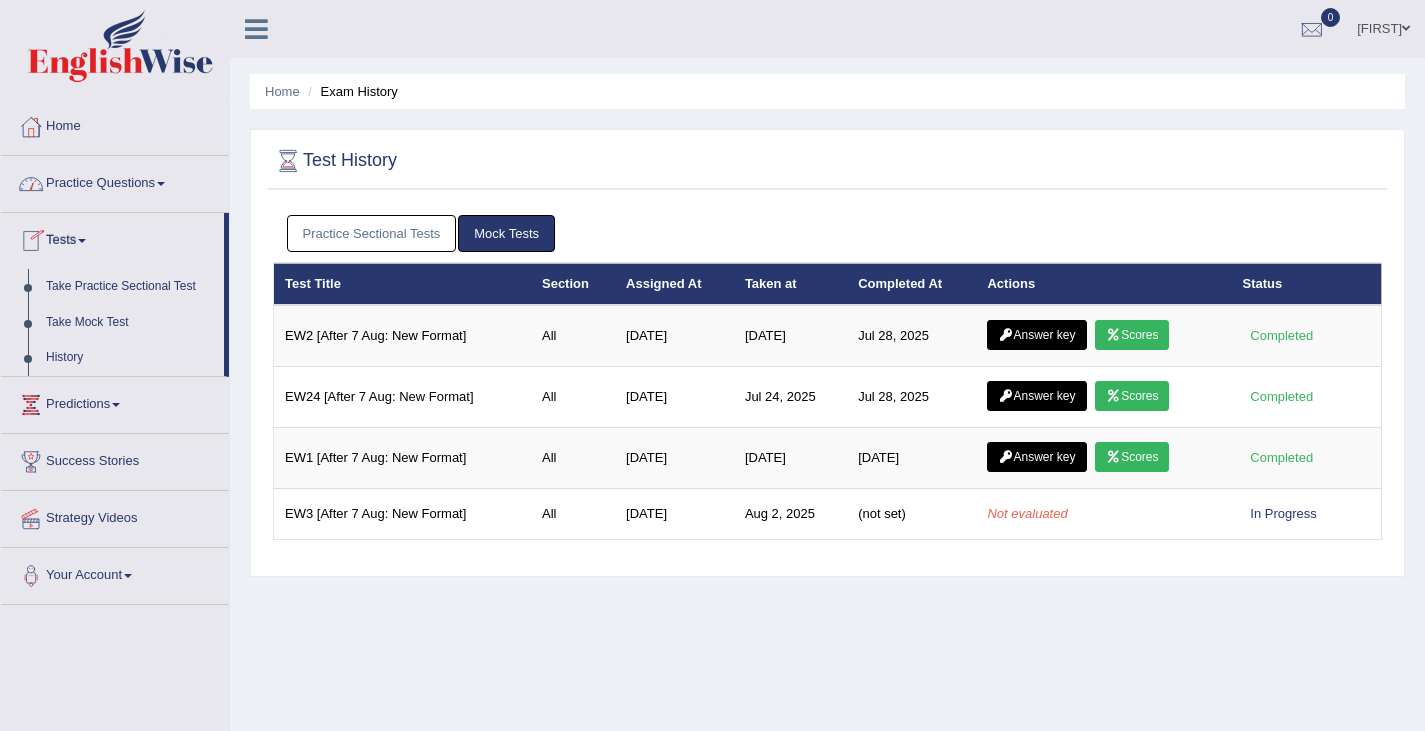click at bounding box center (256, 27) 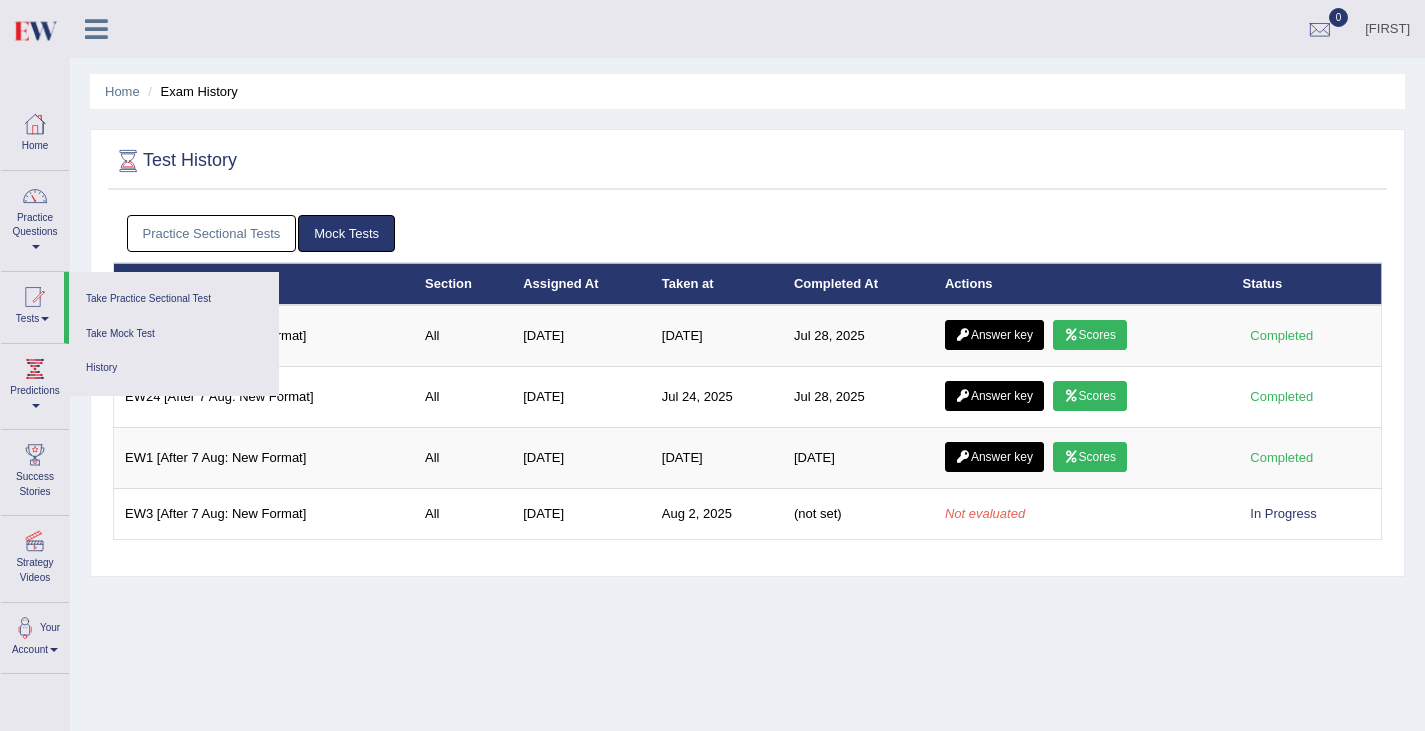 click at bounding box center [105, 22] 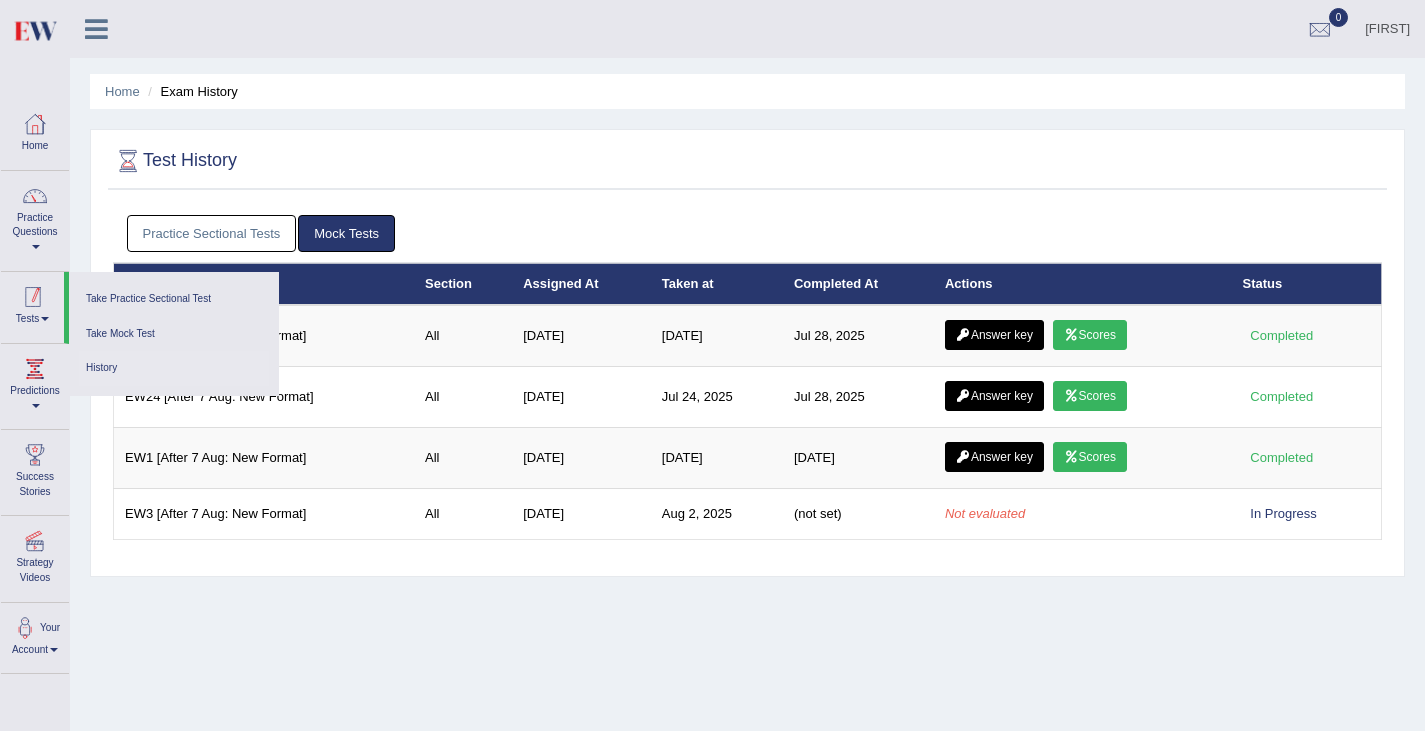 click at bounding box center (33, 297) 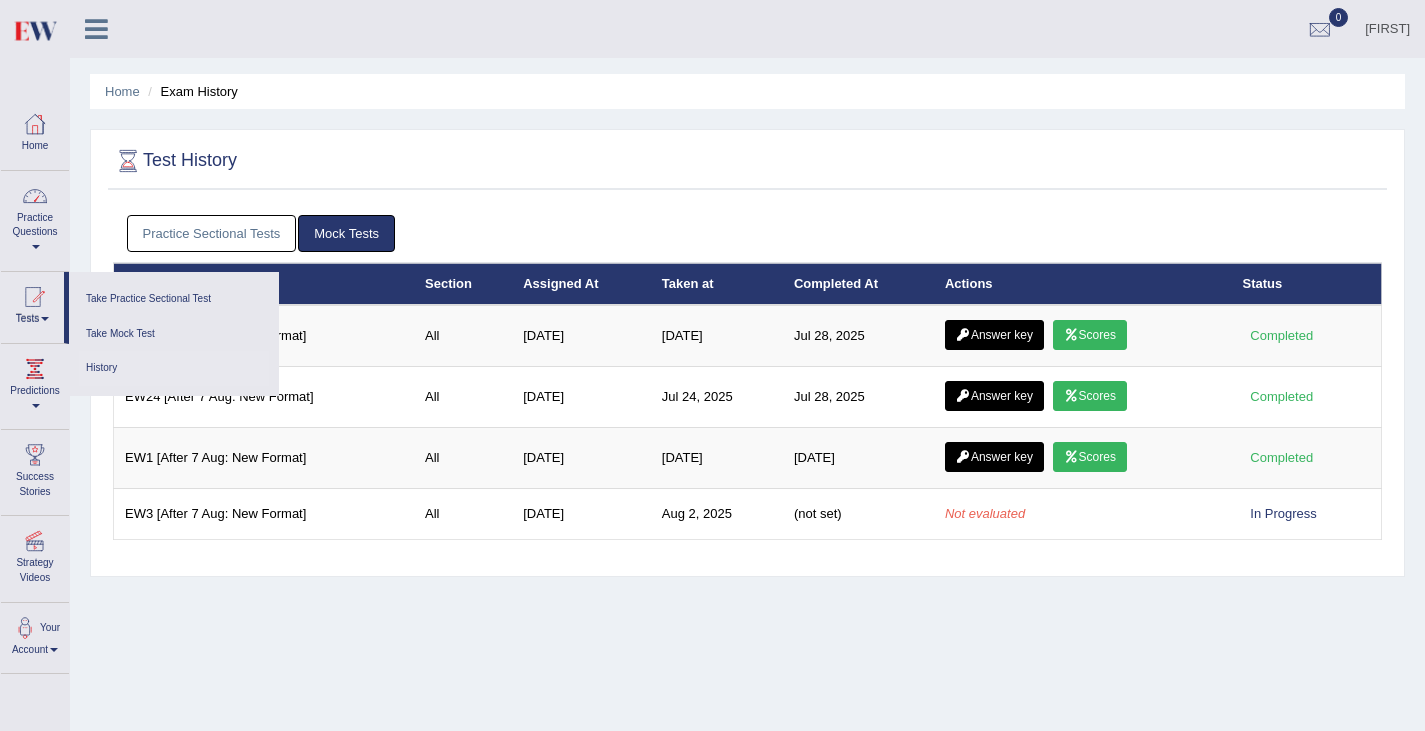 click at bounding box center [96, 29] 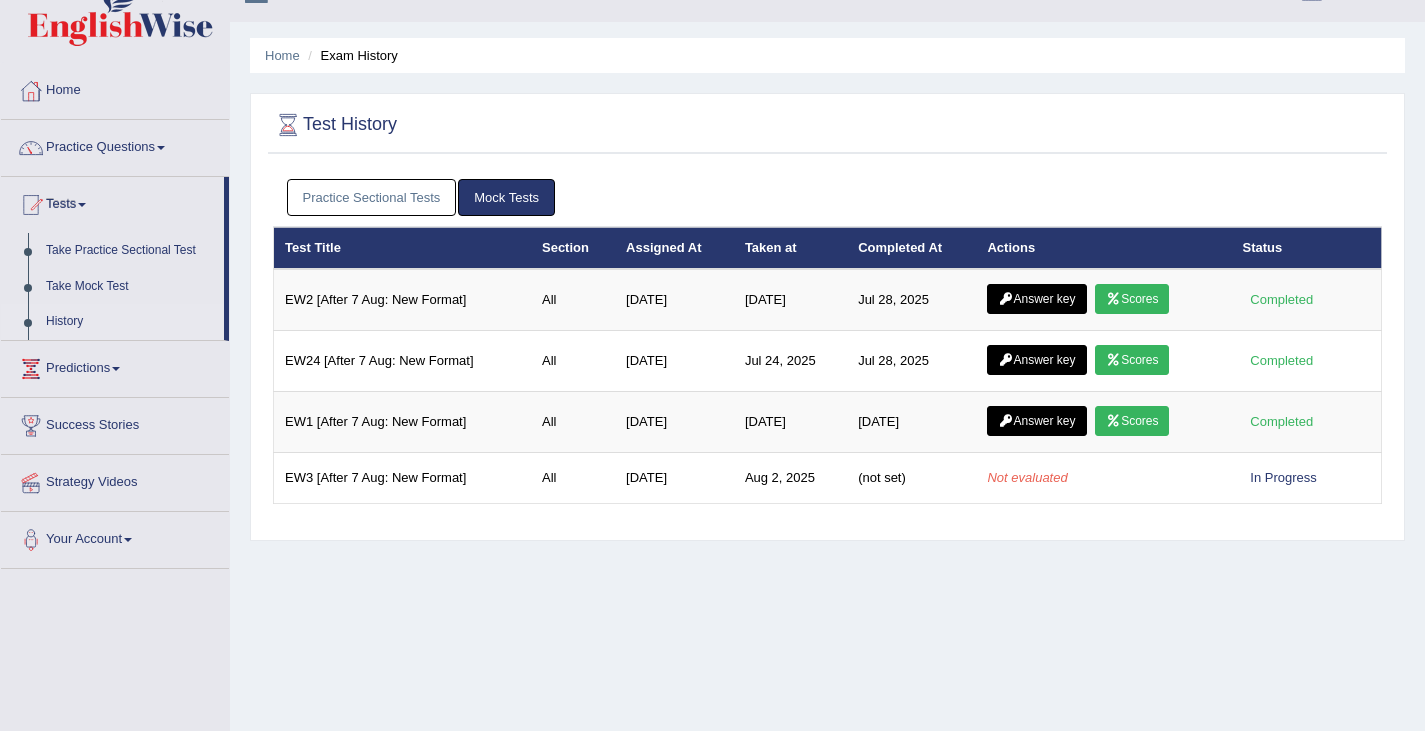 scroll, scrollTop: 0, scrollLeft: 0, axis: both 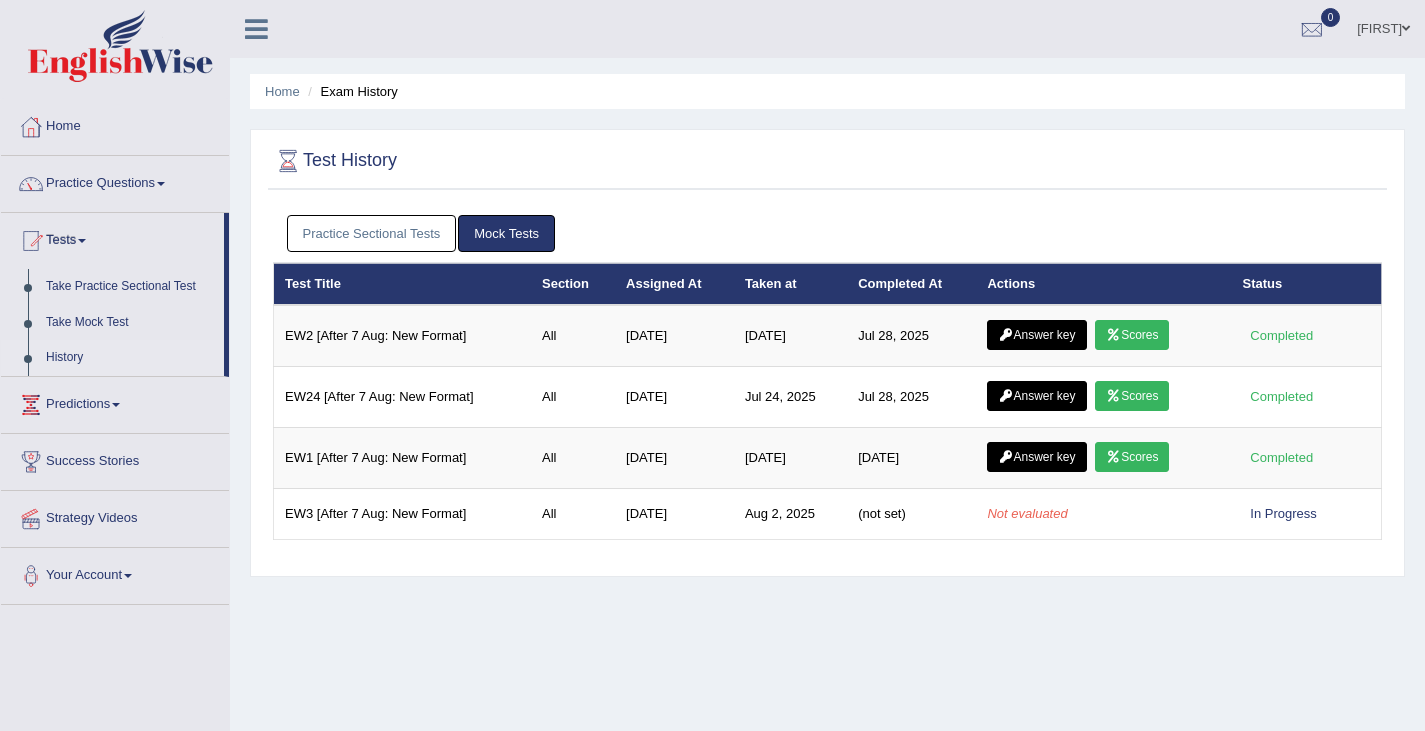 click at bounding box center [827, 161] 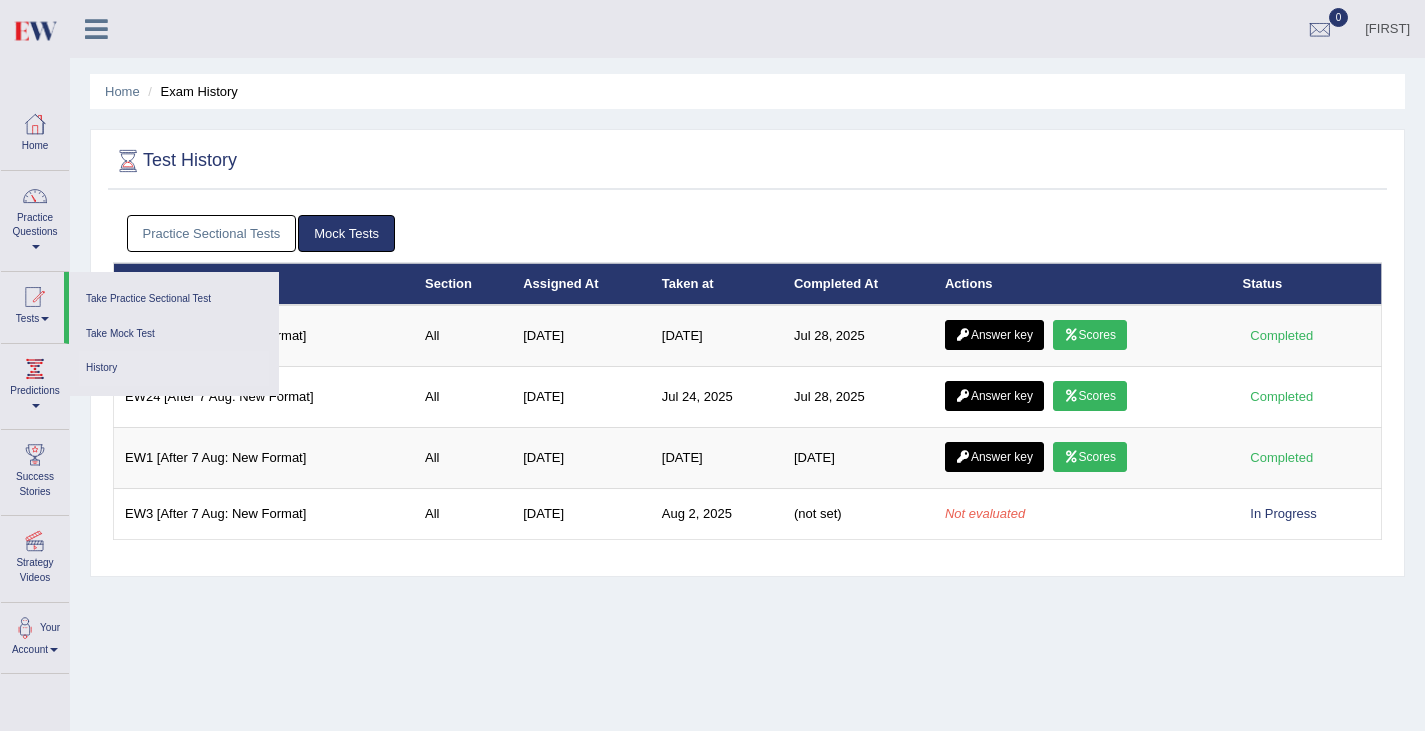 click on "Ju-Hye
Toggle navigation
Username: 0466609749
Access Type: Online
Subscription: Diamond Package
Log out
0" at bounding box center [747, 29] 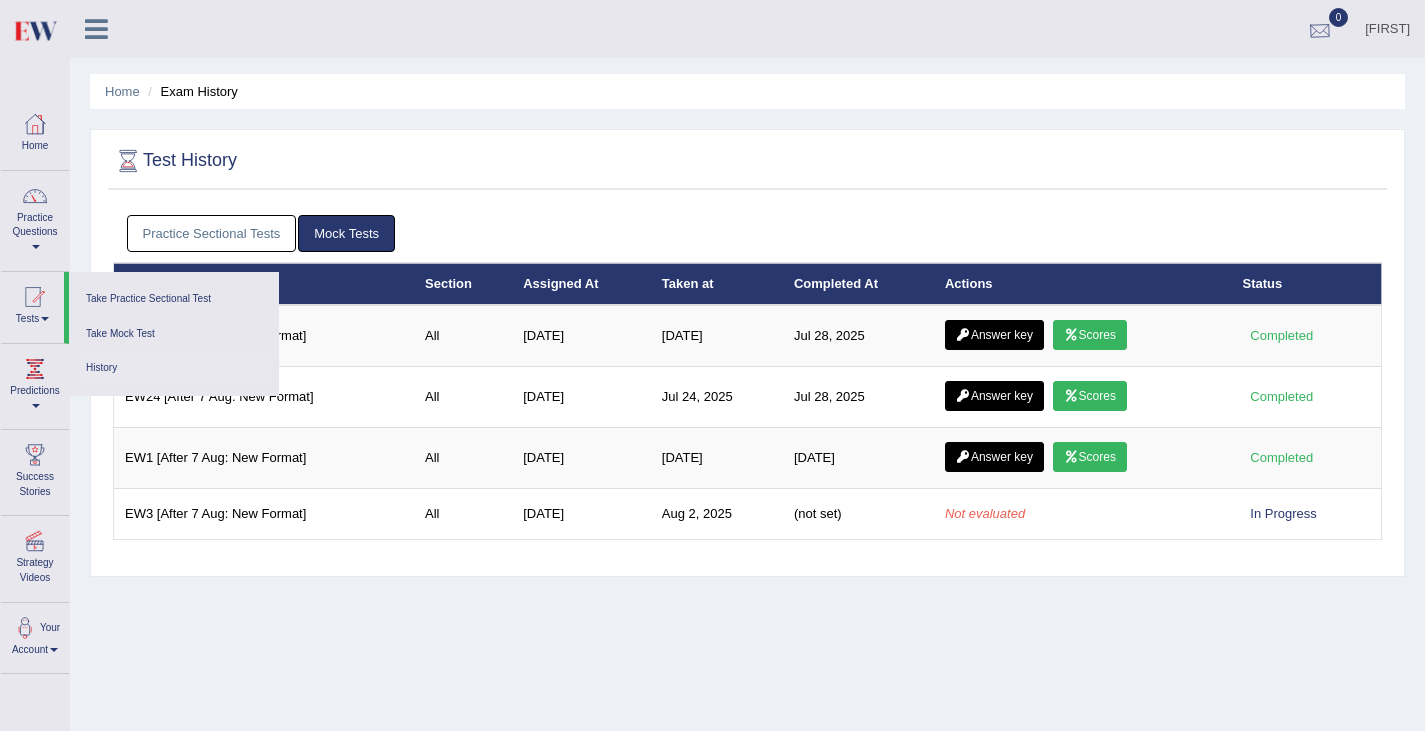 click on "0" at bounding box center [1320, 26] 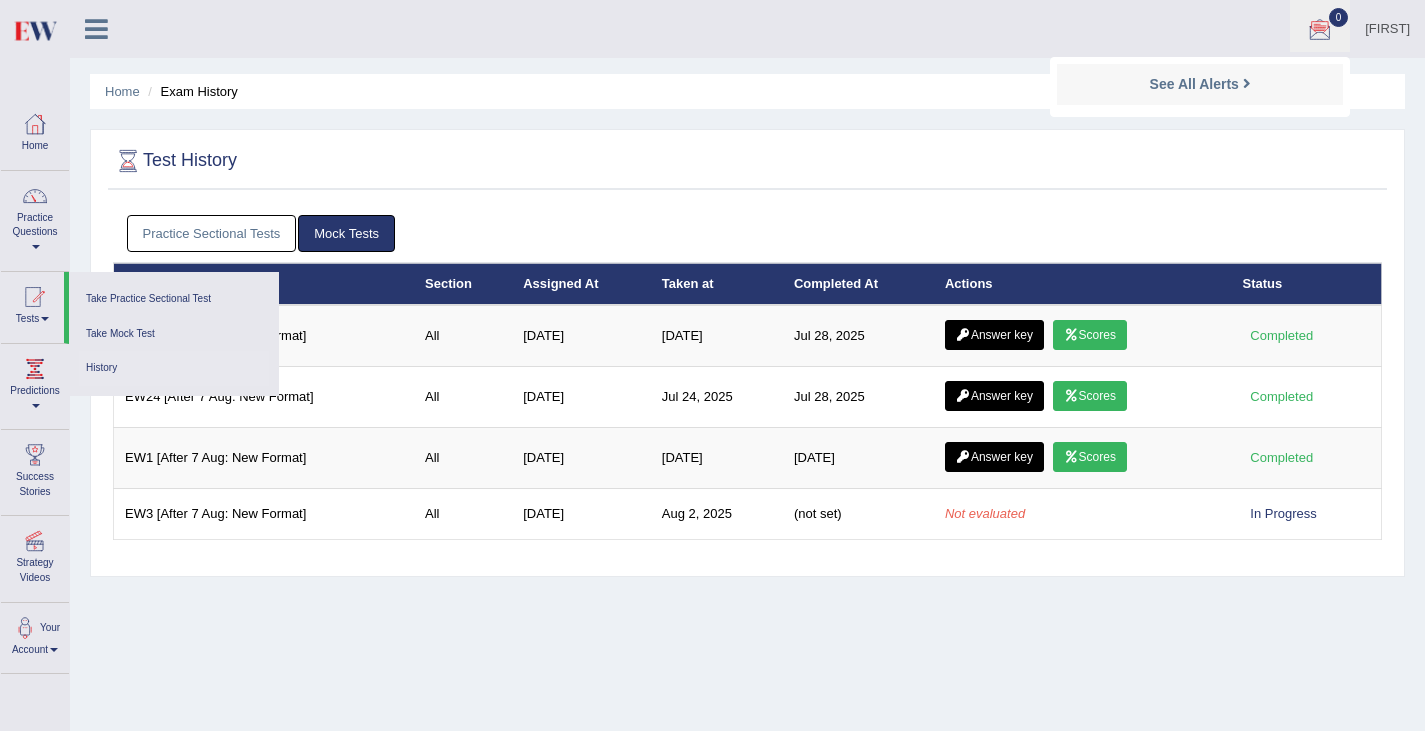 click at bounding box center [1320, 30] 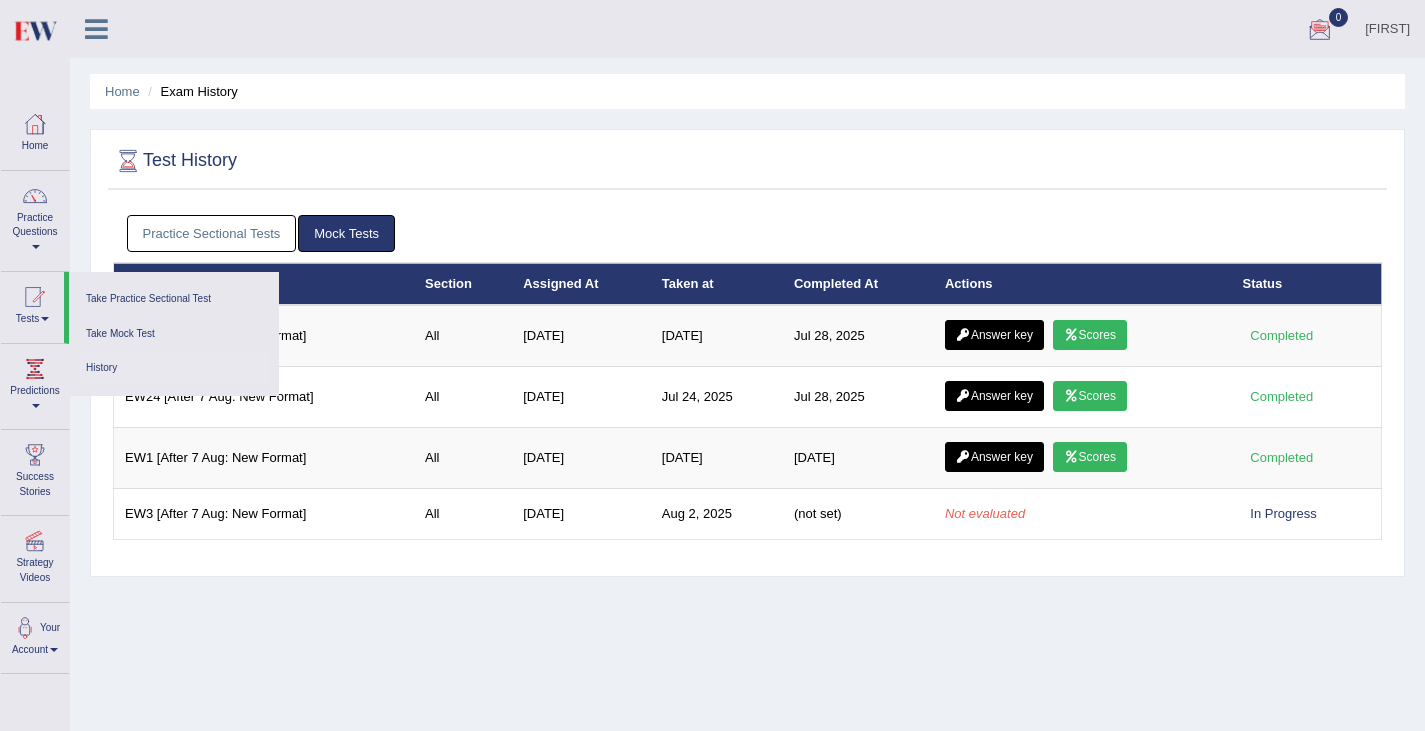 click at bounding box center [1320, 30] 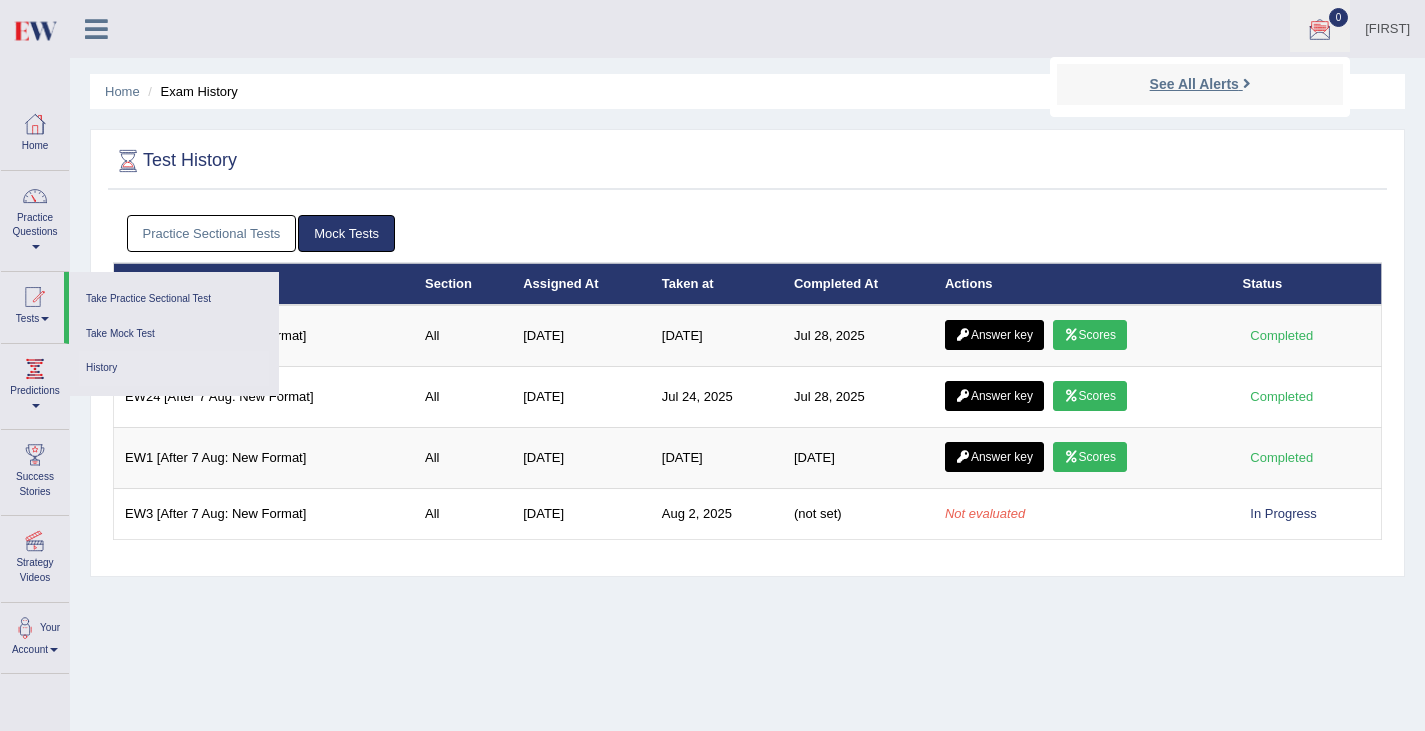 click on "See All Alerts" at bounding box center (1194, 84) 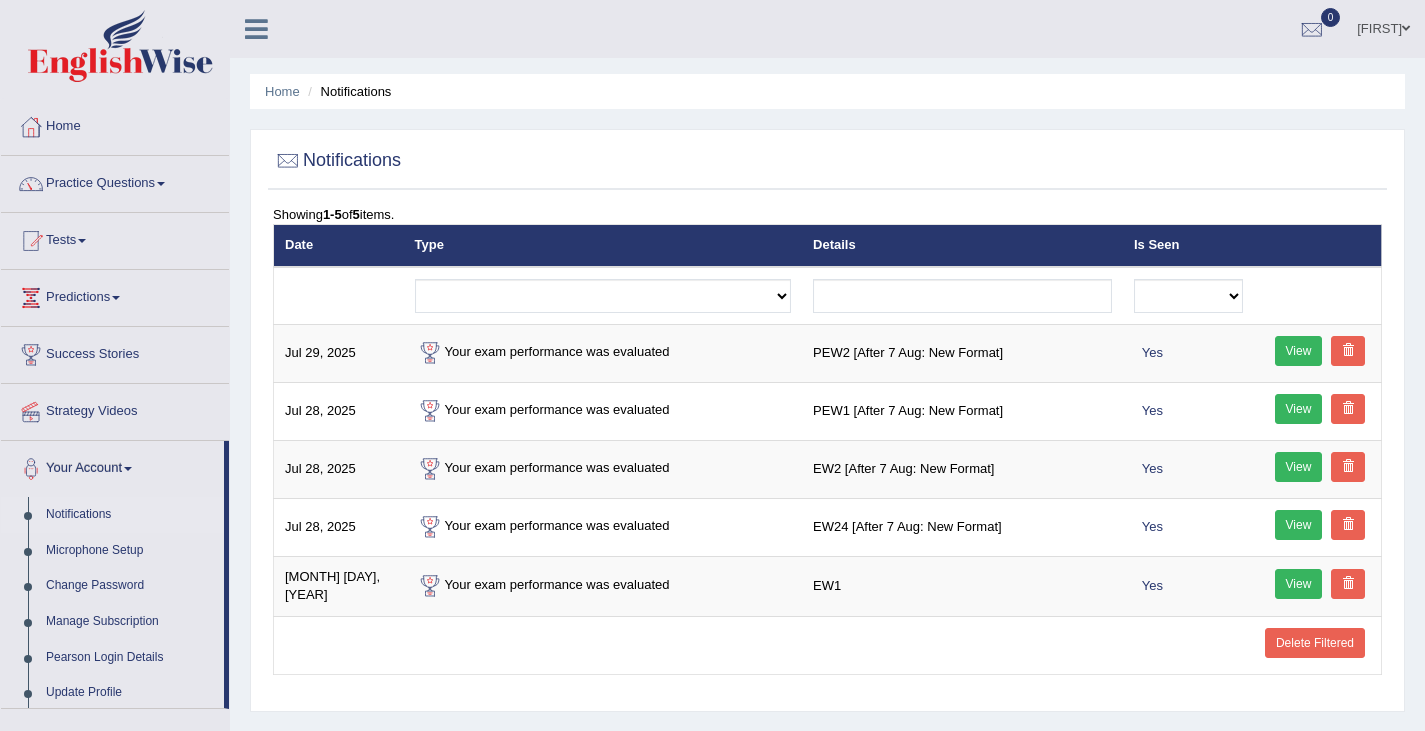 scroll, scrollTop: 0, scrollLeft: 0, axis: both 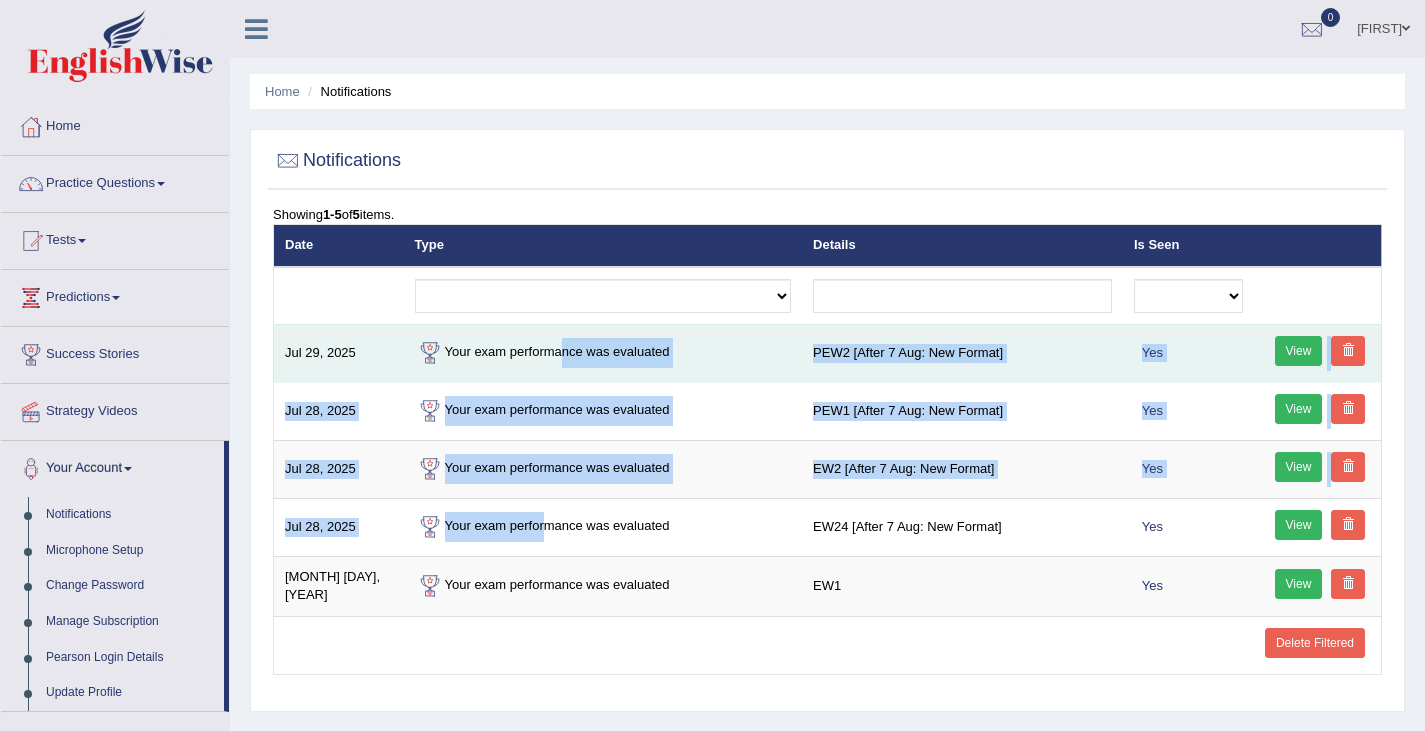 drag, startPoint x: 545, startPoint y: 532, endPoint x: 561, endPoint y: 375, distance: 157.81319 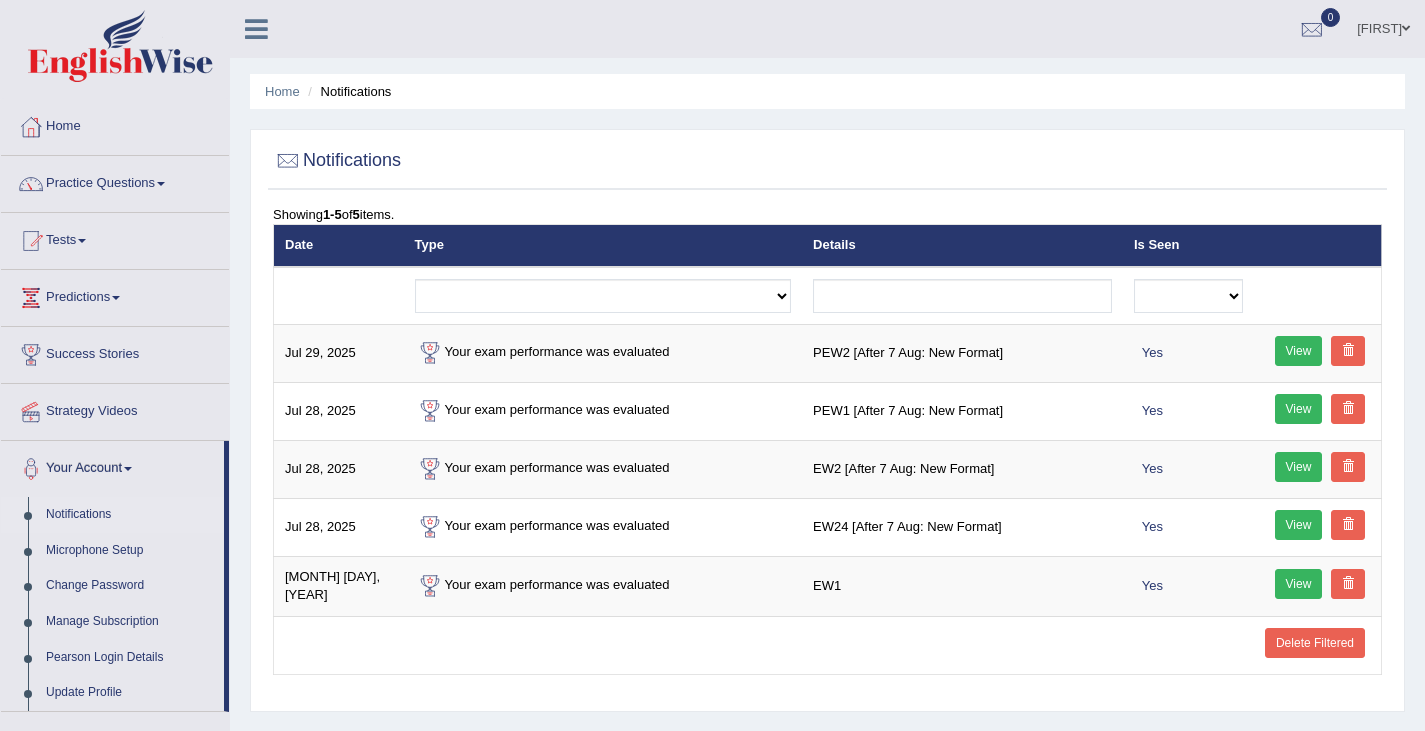 click on "Notifications" at bounding box center (827, 165) 